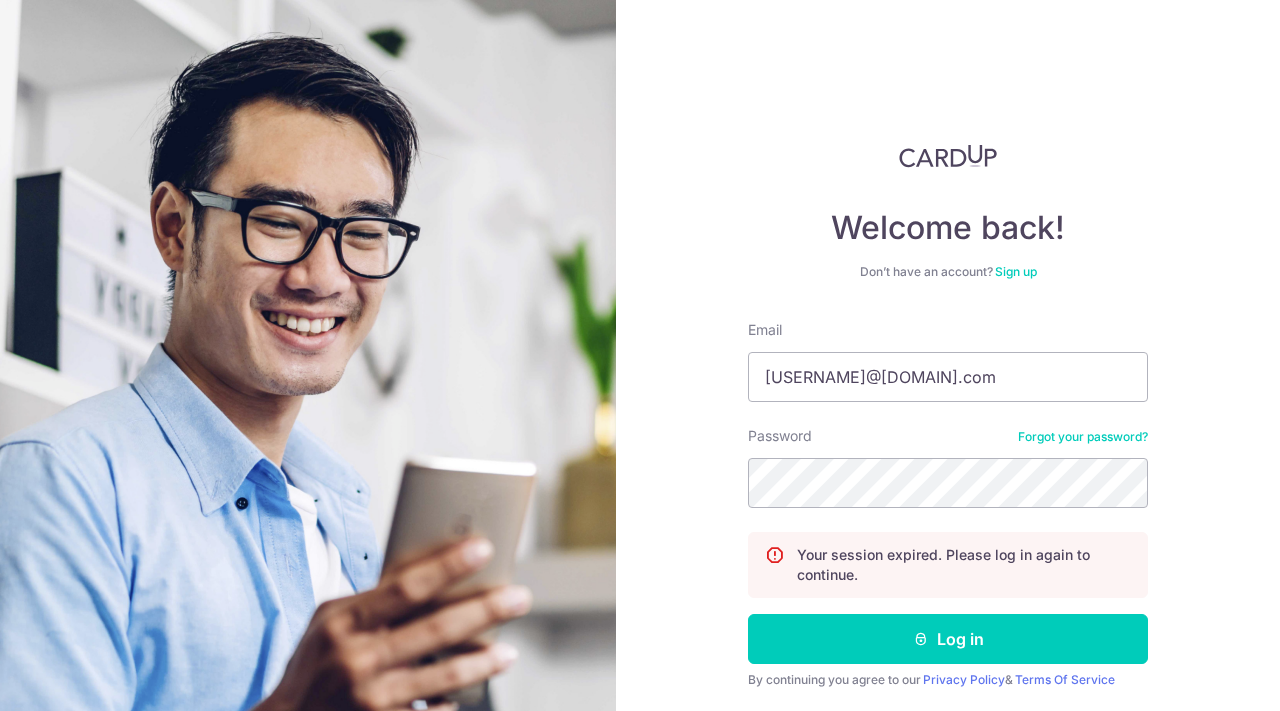 scroll, scrollTop: 0, scrollLeft: 0, axis: both 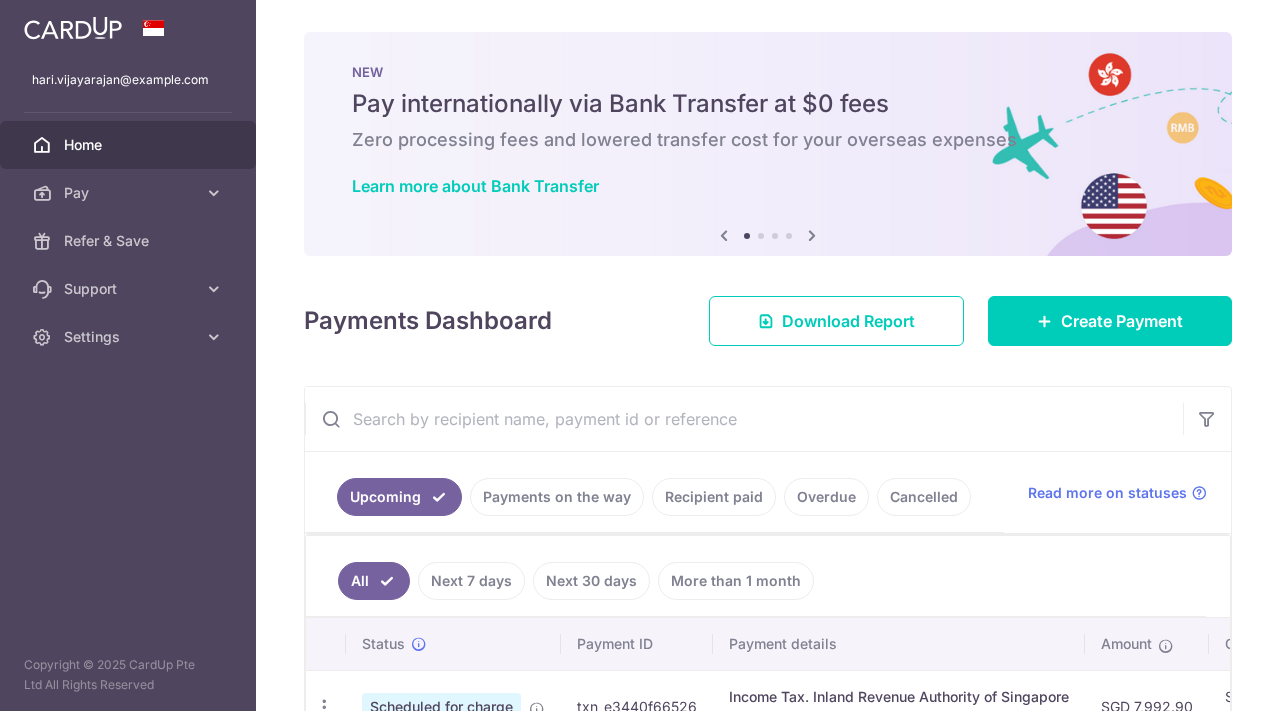 click on "Payments on the way" at bounding box center (557, 497) 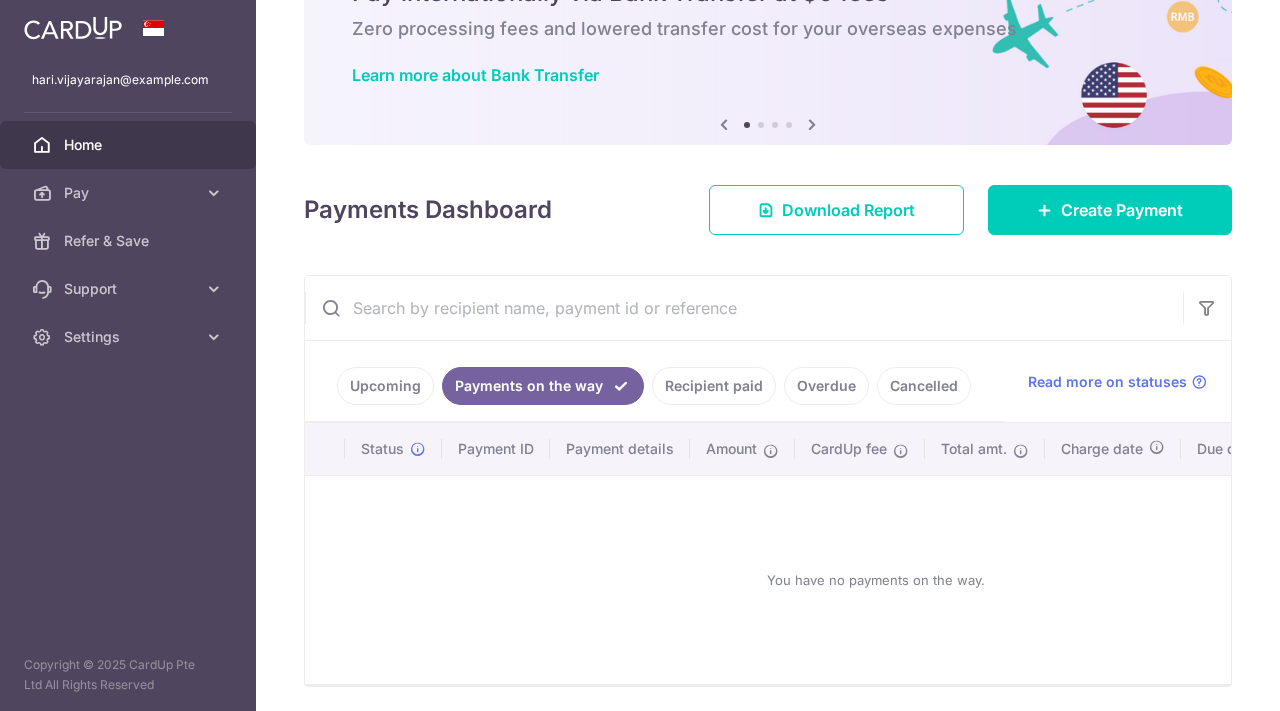 scroll, scrollTop: 181, scrollLeft: 0, axis: vertical 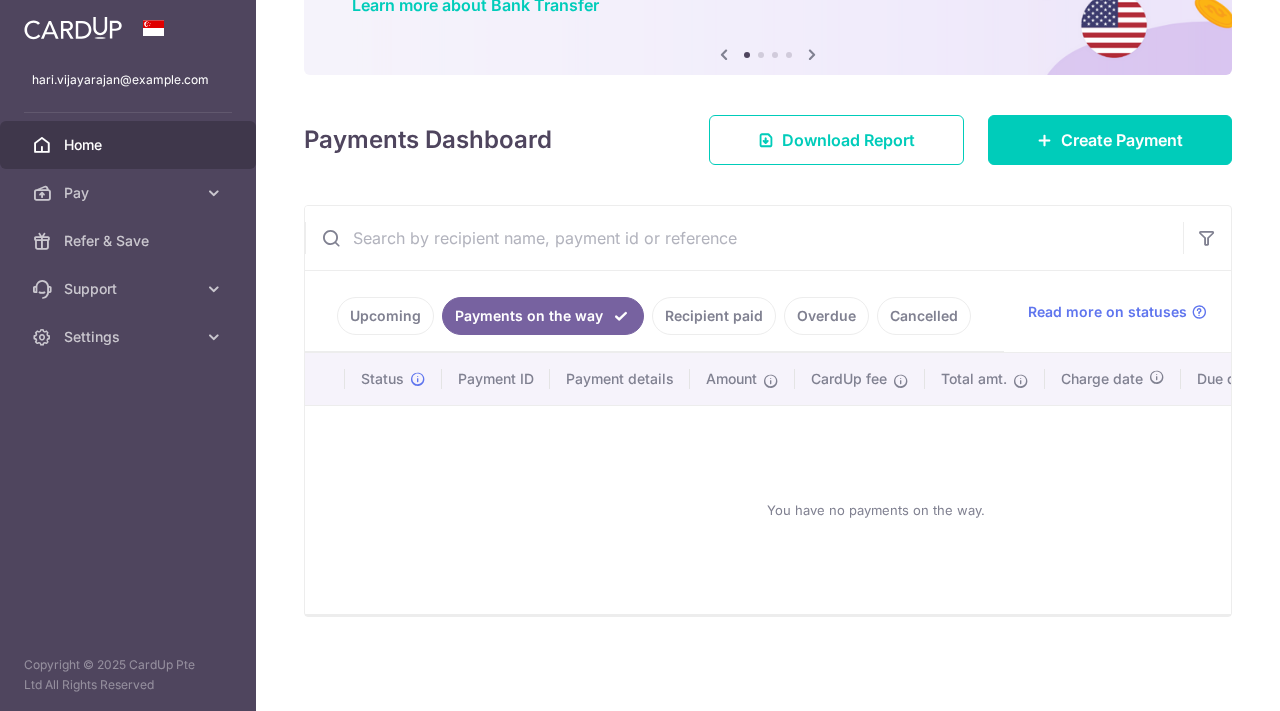 click on "Recipient paid" at bounding box center [714, 316] 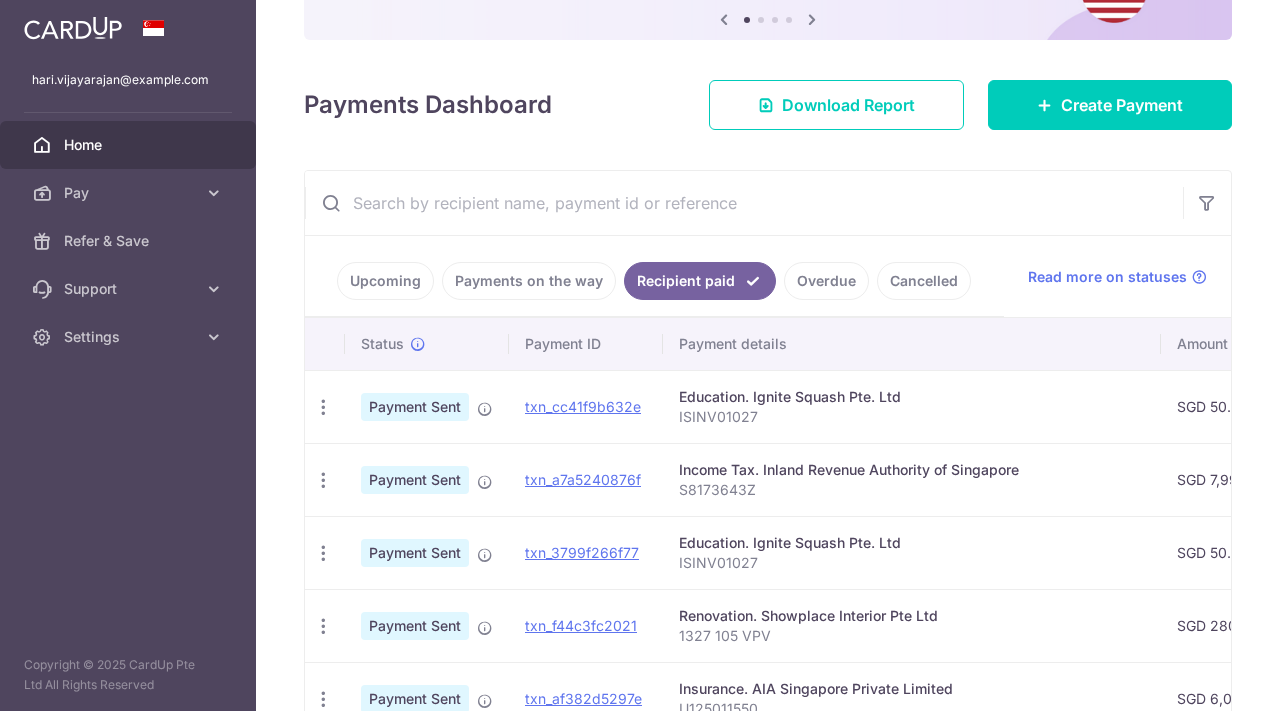scroll, scrollTop: 249, scrollLeft: 0, axis: vertical 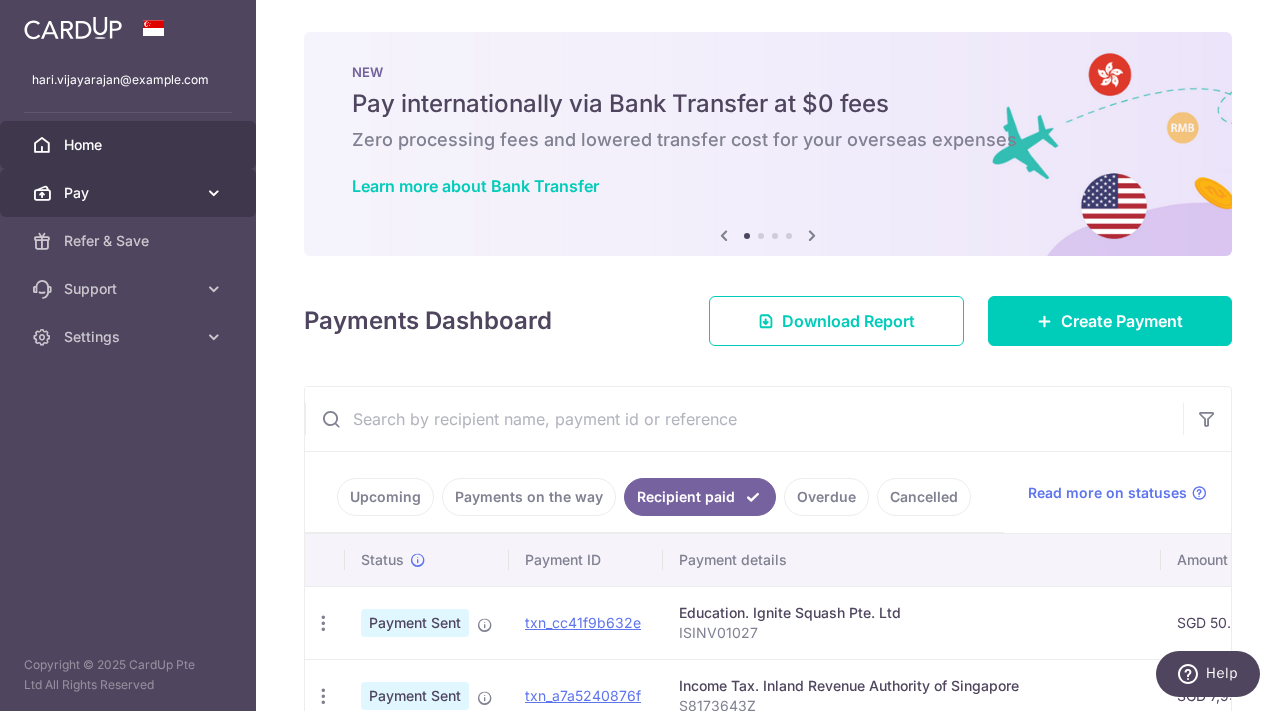 click on "Pay" at bounding box center (130, 193) 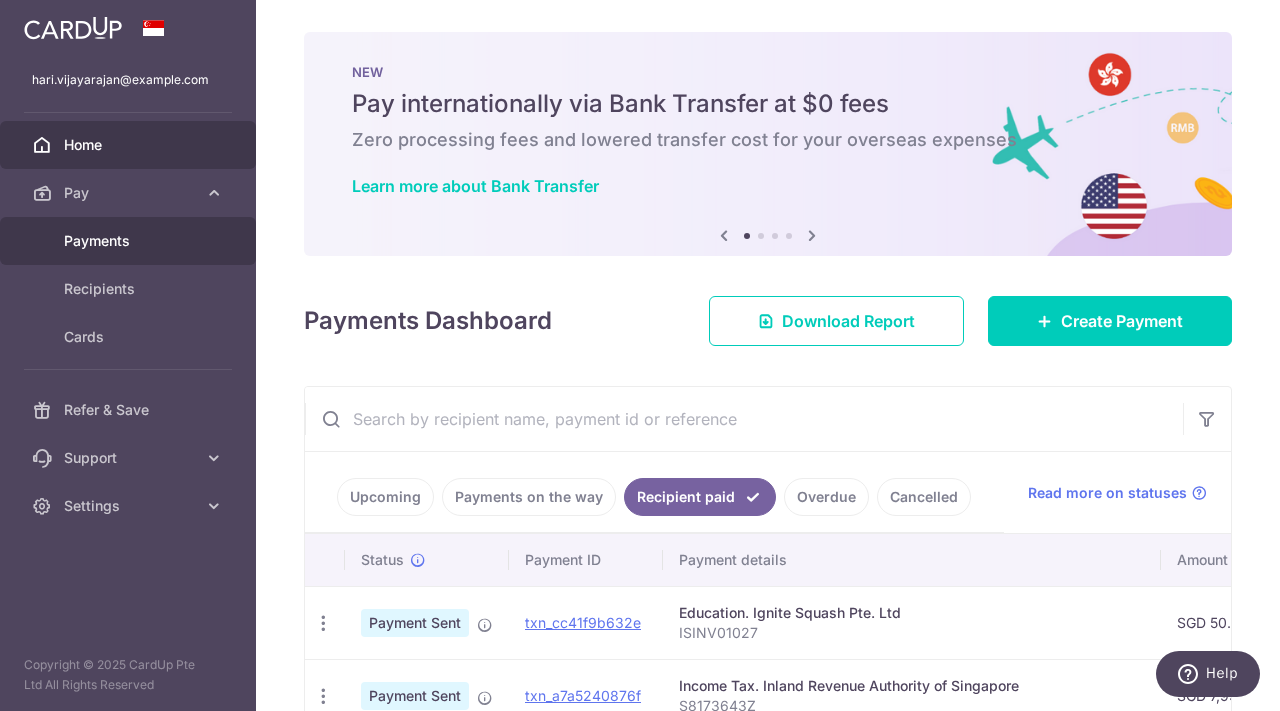 click on "Payments" at bounding box center [130, 241] 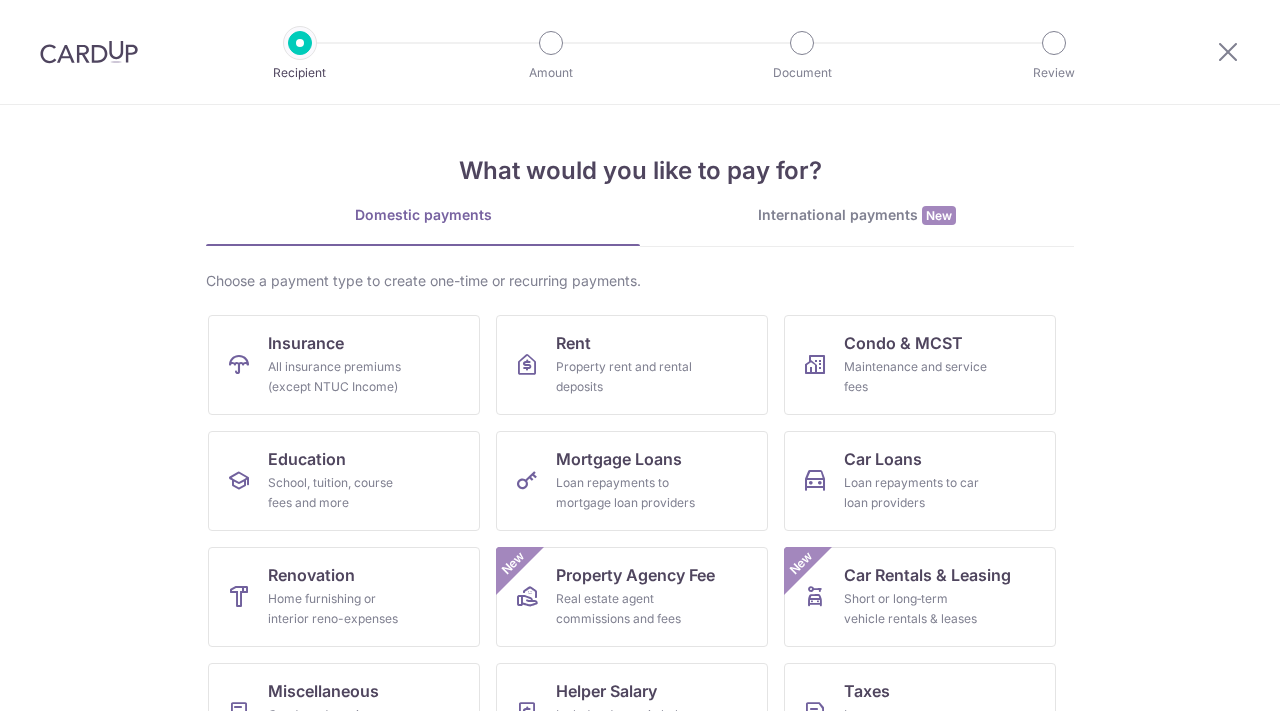 scroll, scrollTop: 0, scrollLeft: 0, axis: both 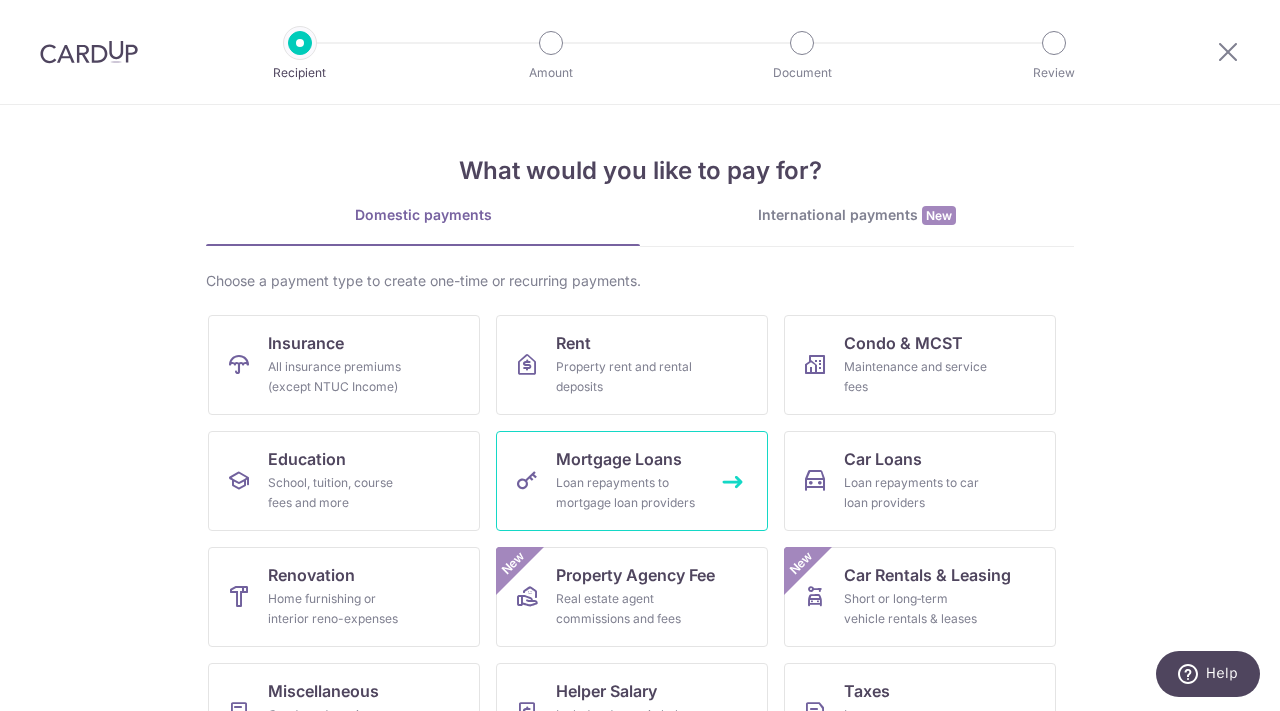 click on "Loan repayments to mortgage loan providers" at bounding box center [628, 493] 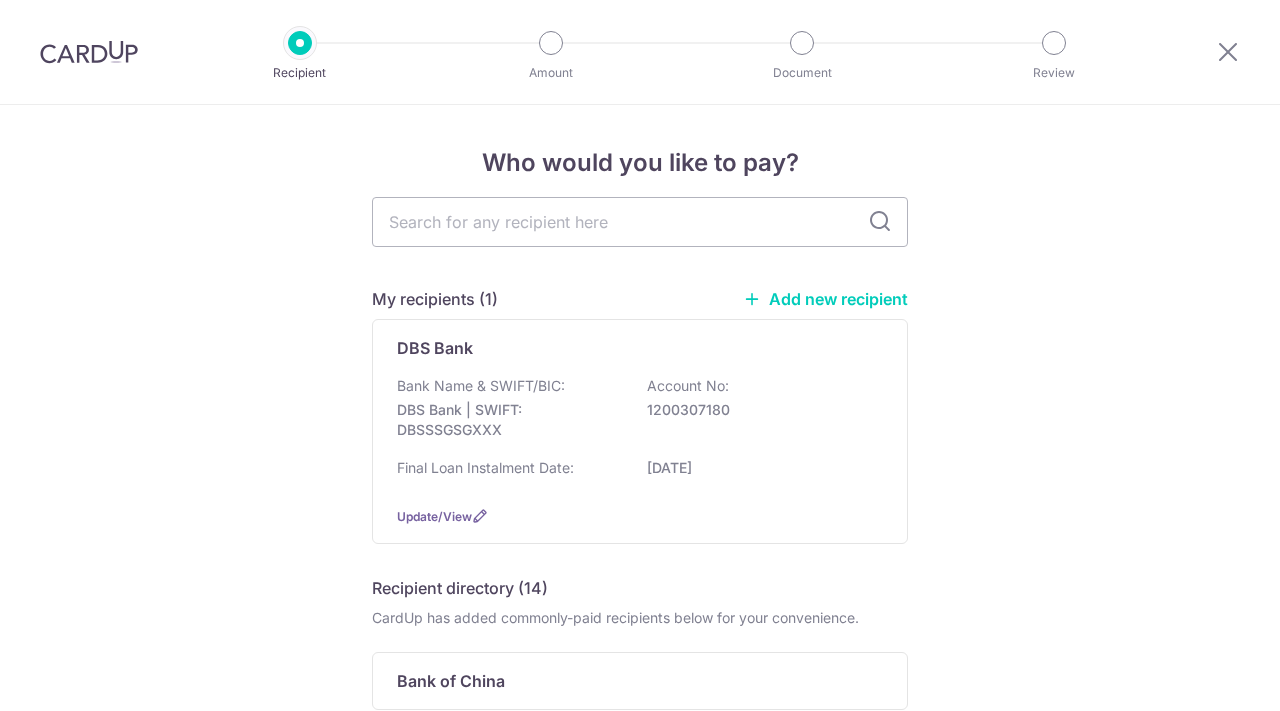 scroll, scrollTop: 0, scrollLeft: 0, axis: both 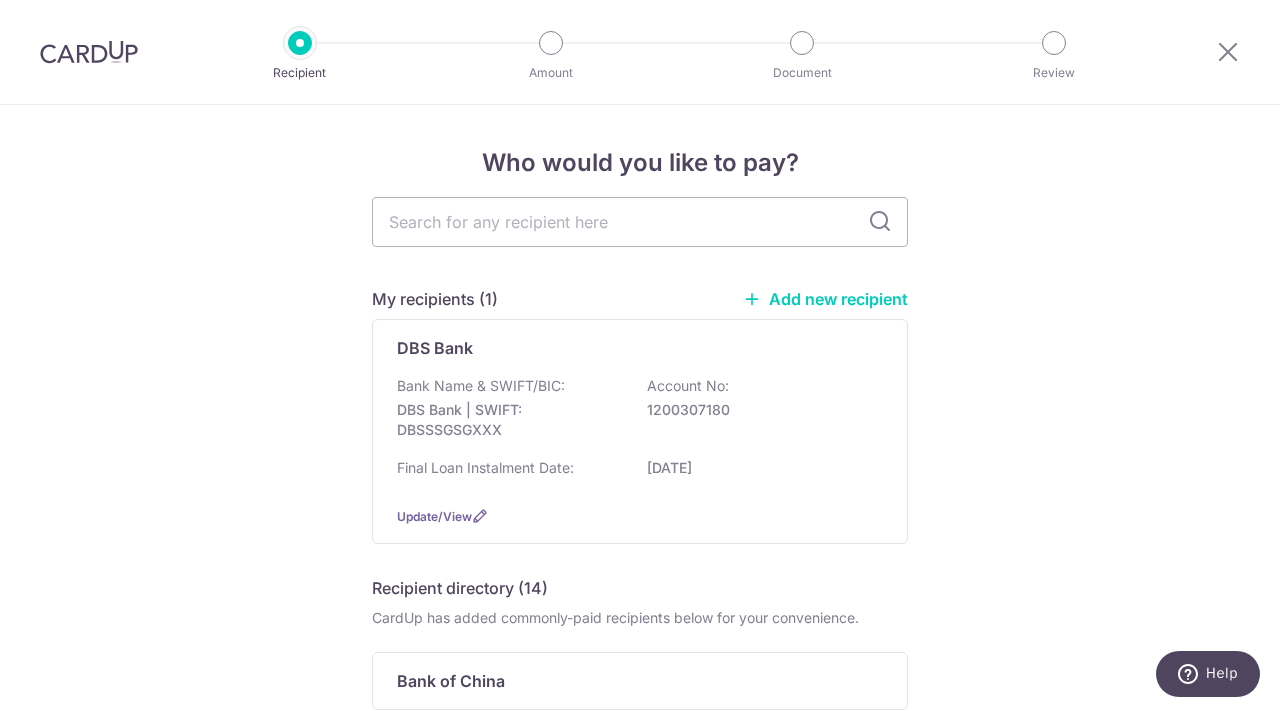 click on "Final Loan Instalment Date:
31/12/2034" at bounding box center (640, 474) 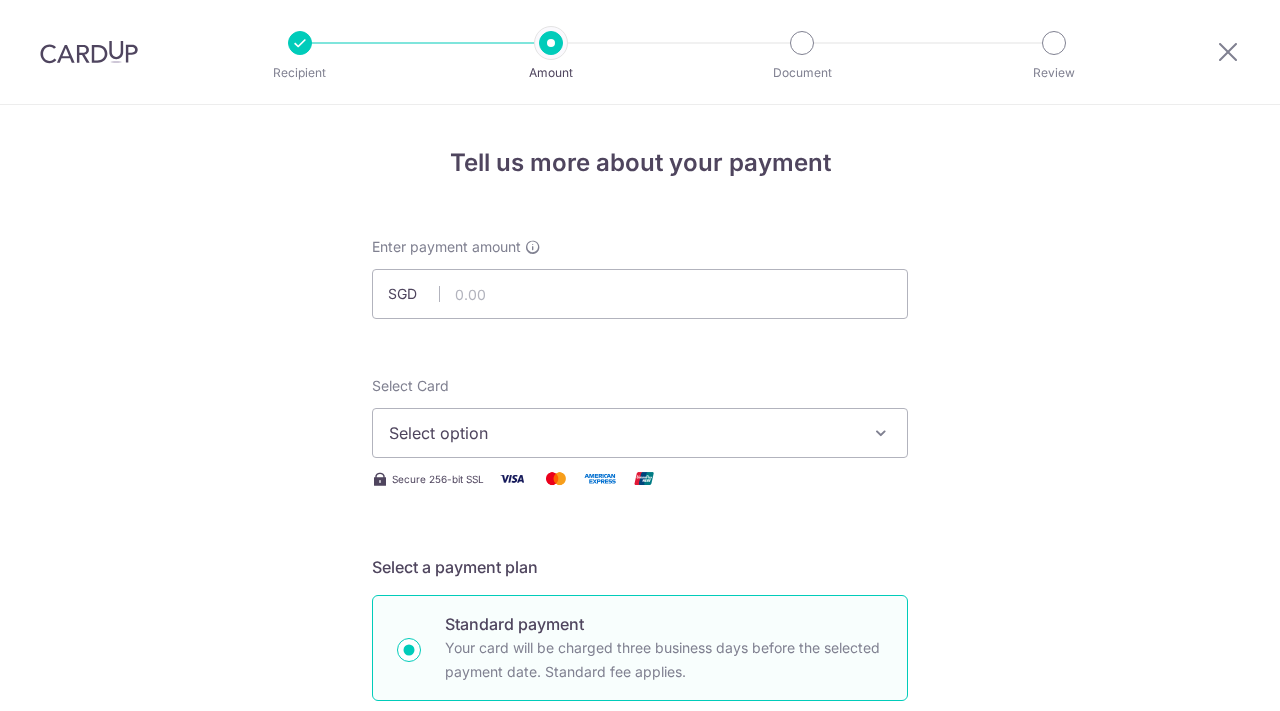 scroll, scrollTop: 0, scrollLeft: 0, axis: both 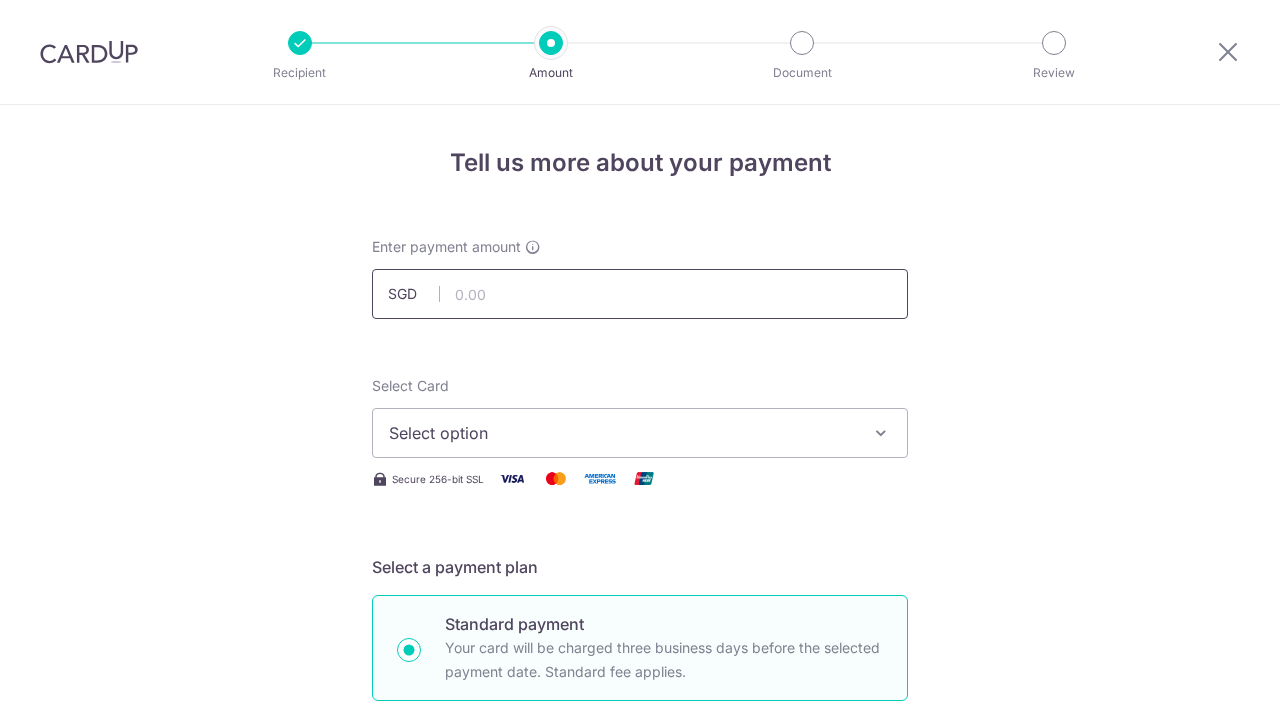 click at bounding box center (640, 294) 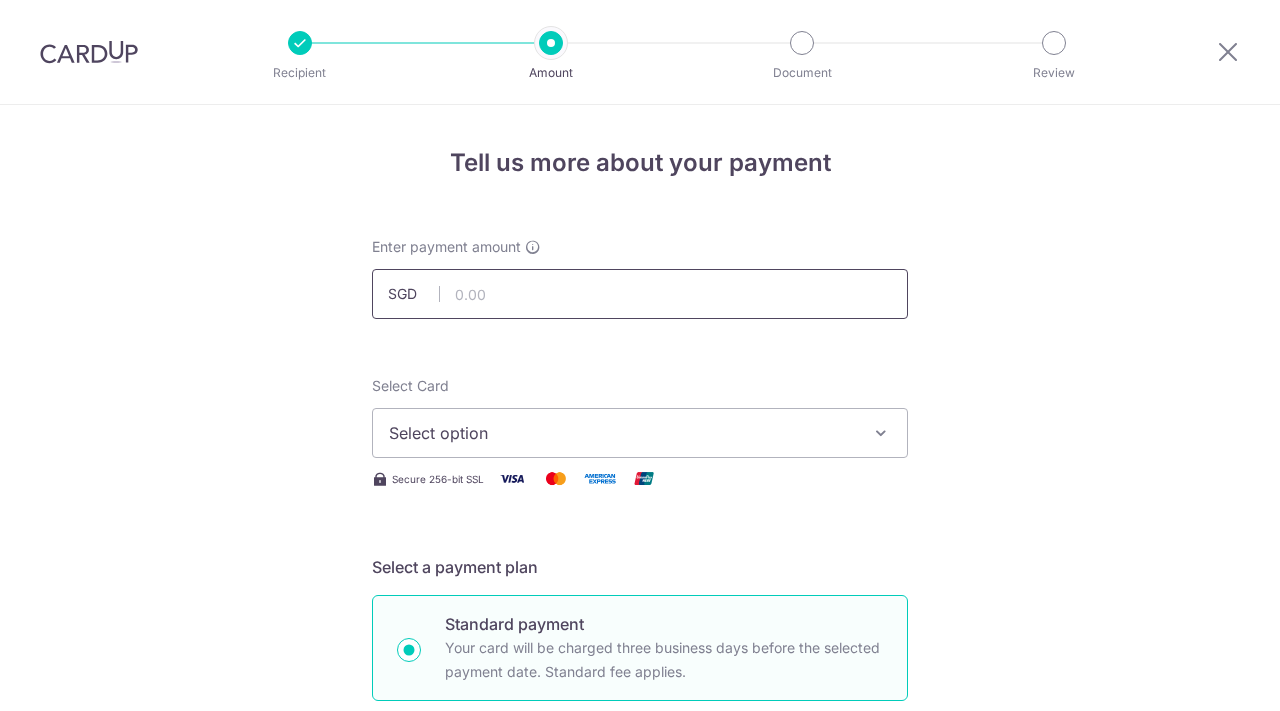 scroll, scrollTop: 0, scrollLeft: 0, axis: both 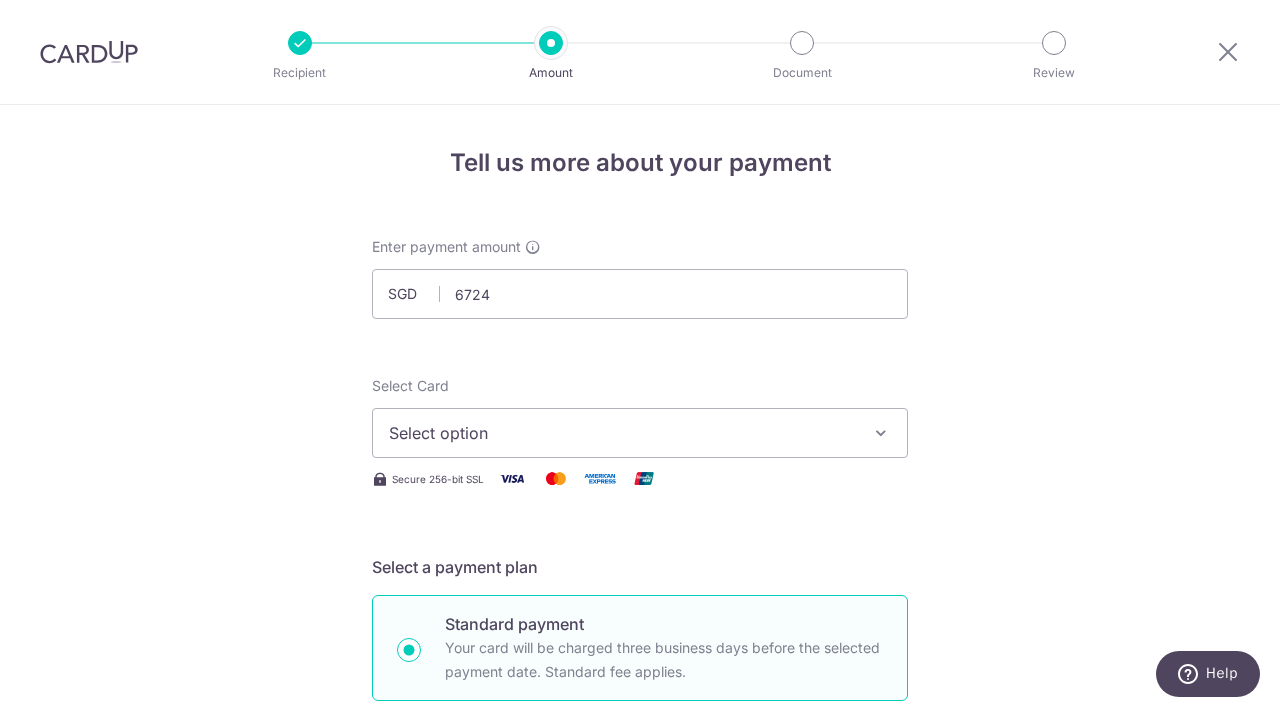 type on "6,724.00" 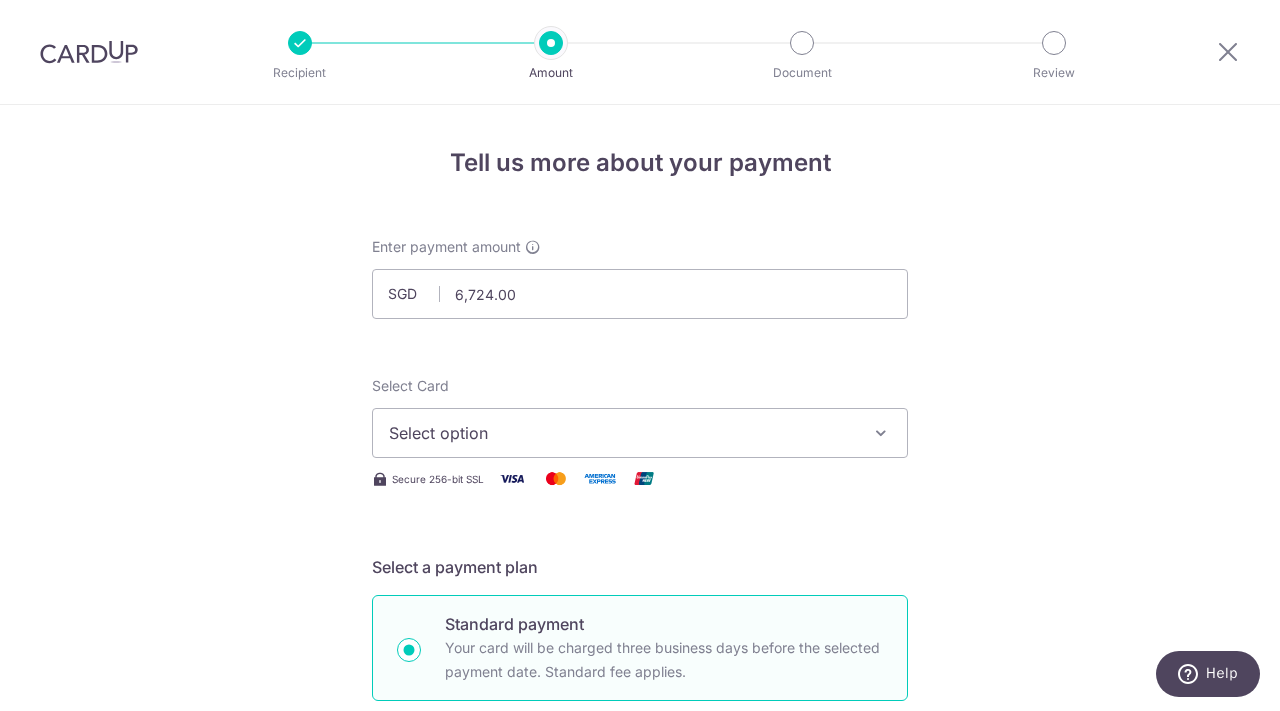 click on "Select option" at bounding box center [640, 433] 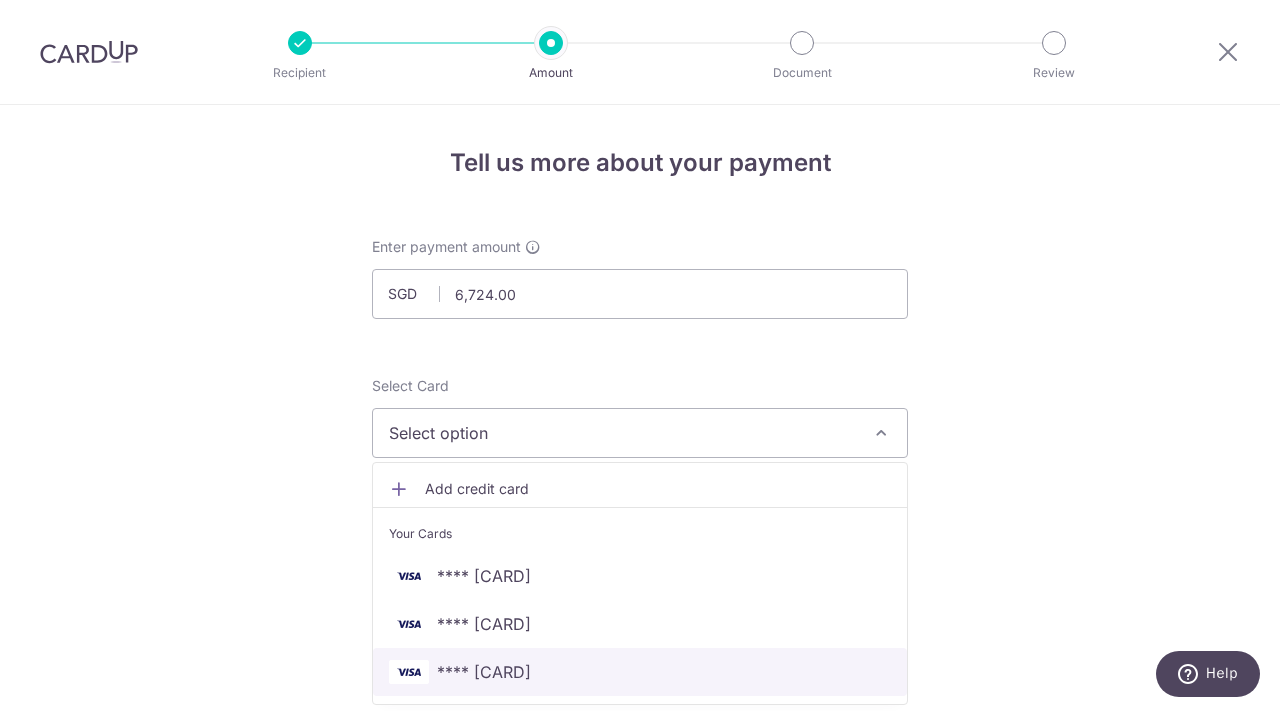 click on "**** [CARD]" at bounding box center (640, 672) 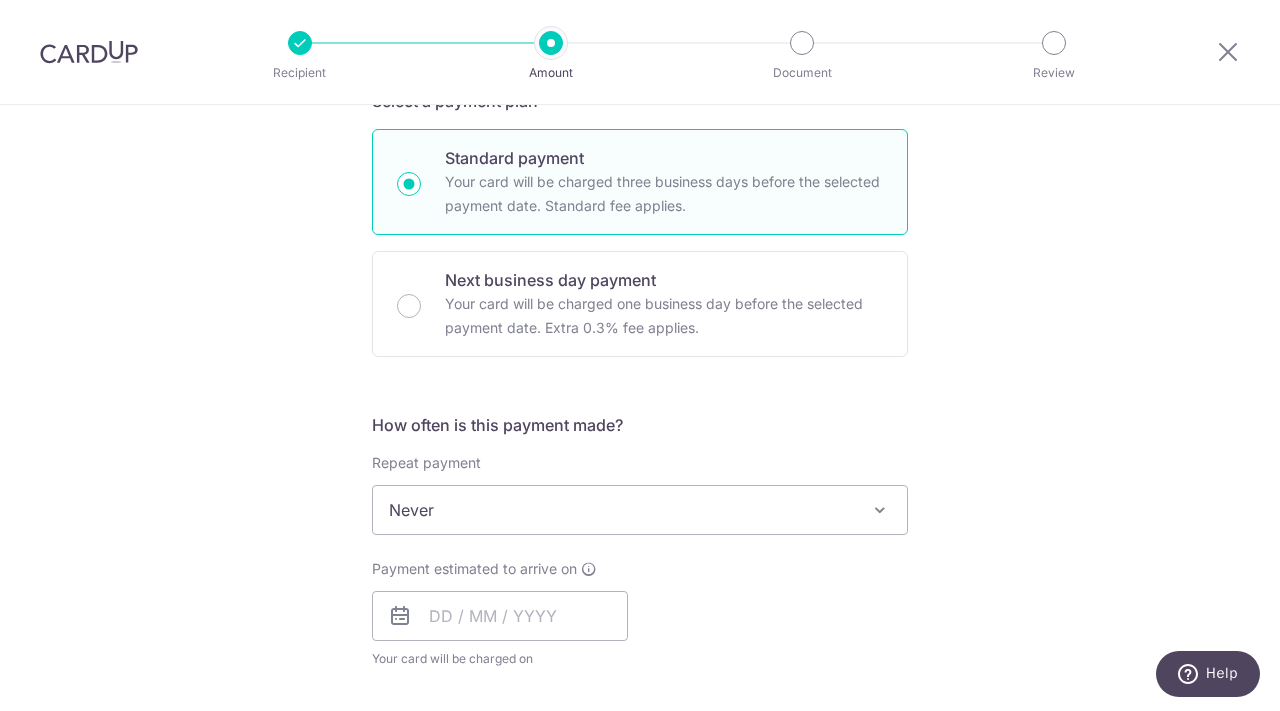 scroll, scrollTop: 472, scrollLeft: 0, axis: vertical 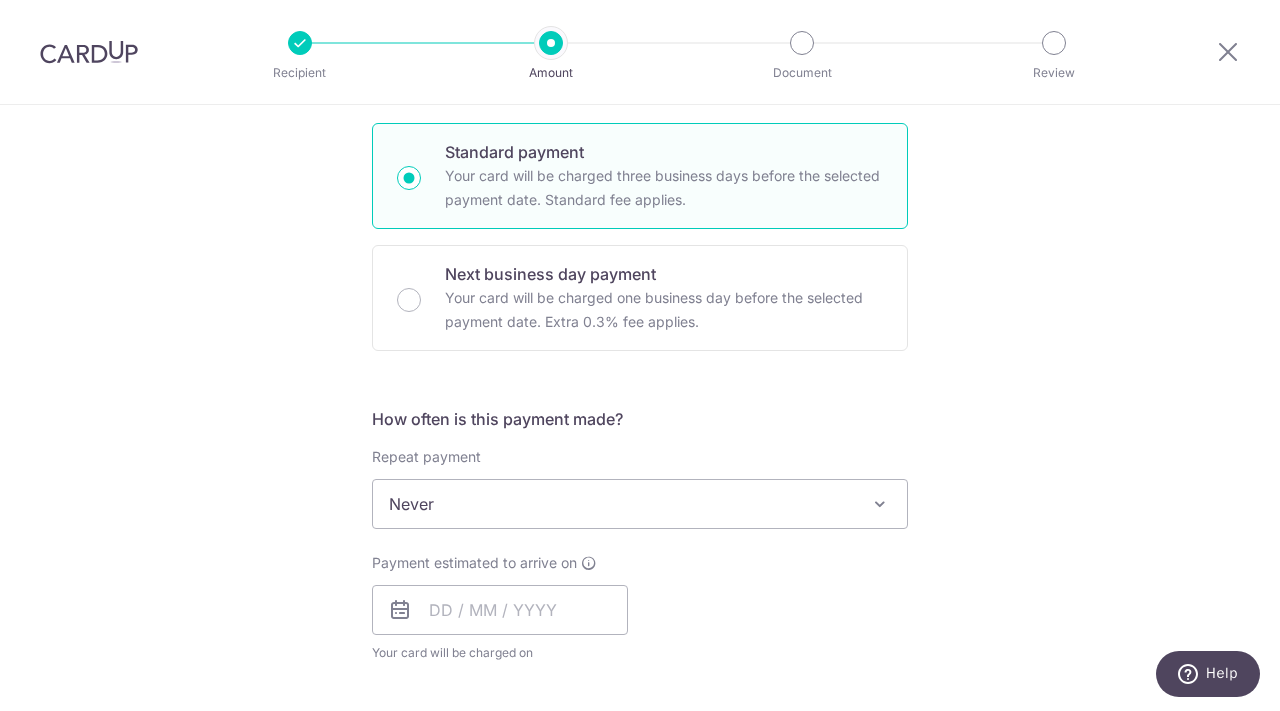 click on "Never" at bounding box center (640, 504) 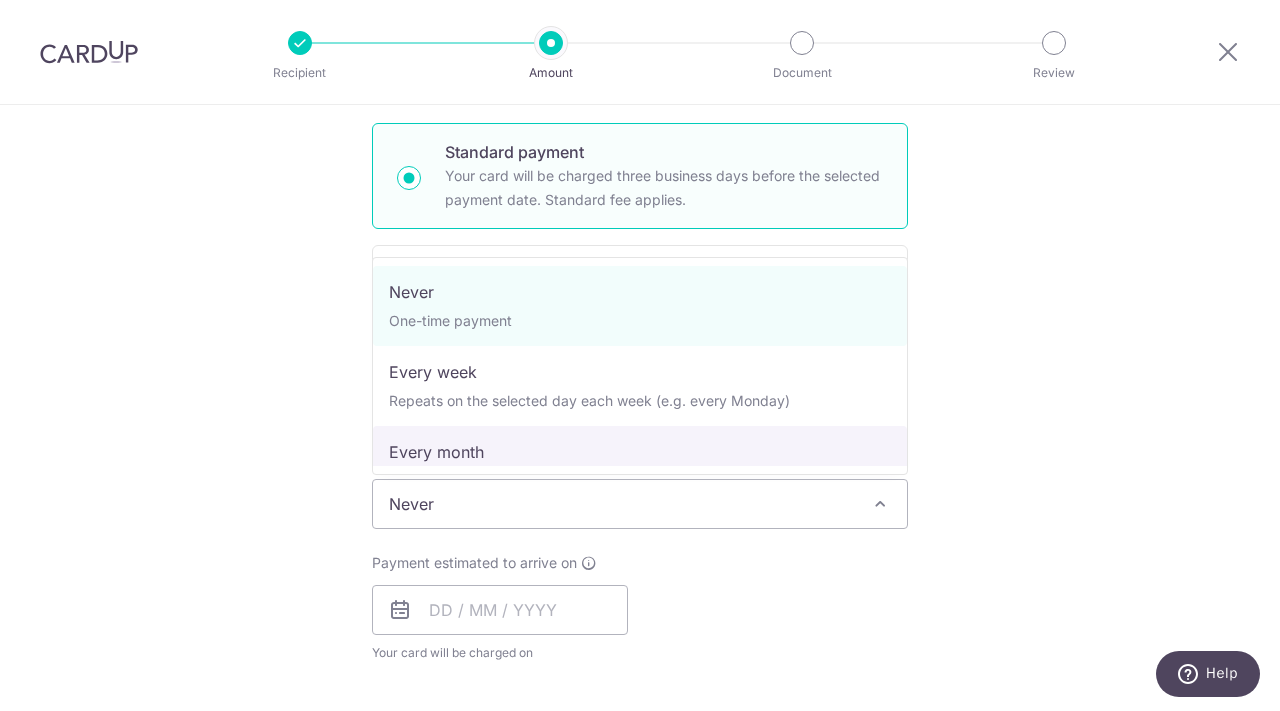 select on "3" 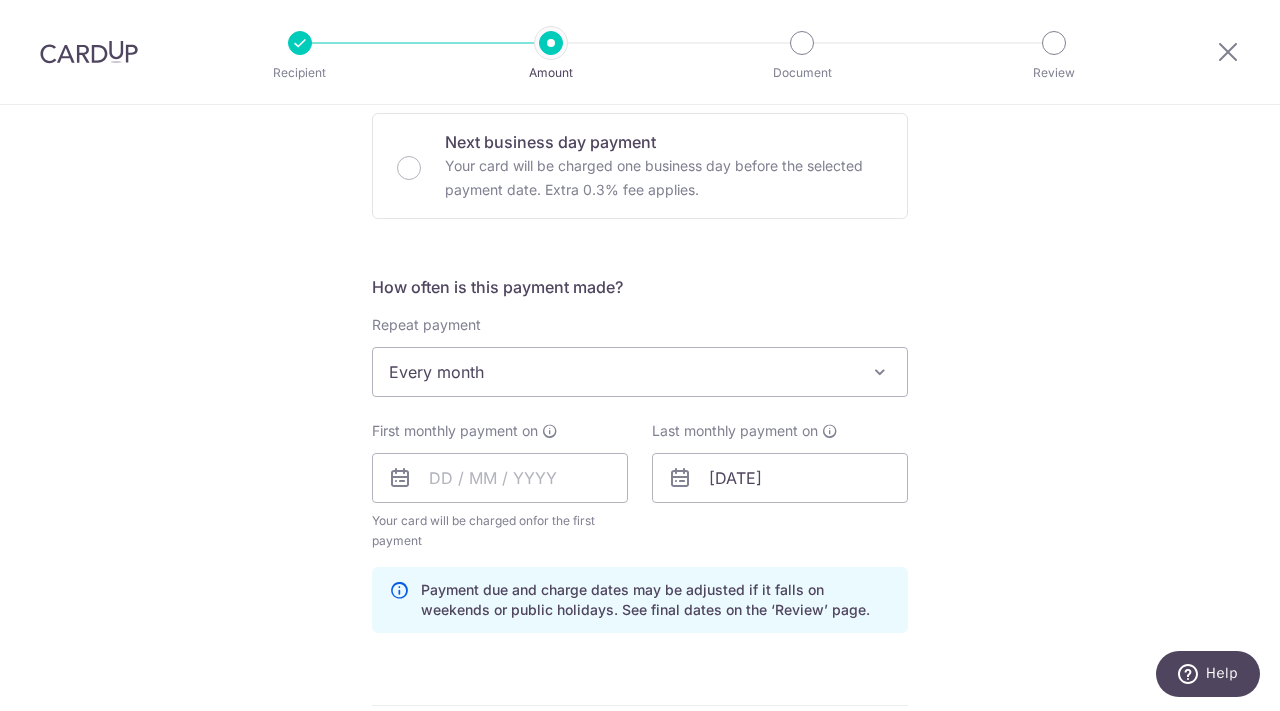 scroll, scrollTop: 646, scrollLeft: 0, axis: vertical 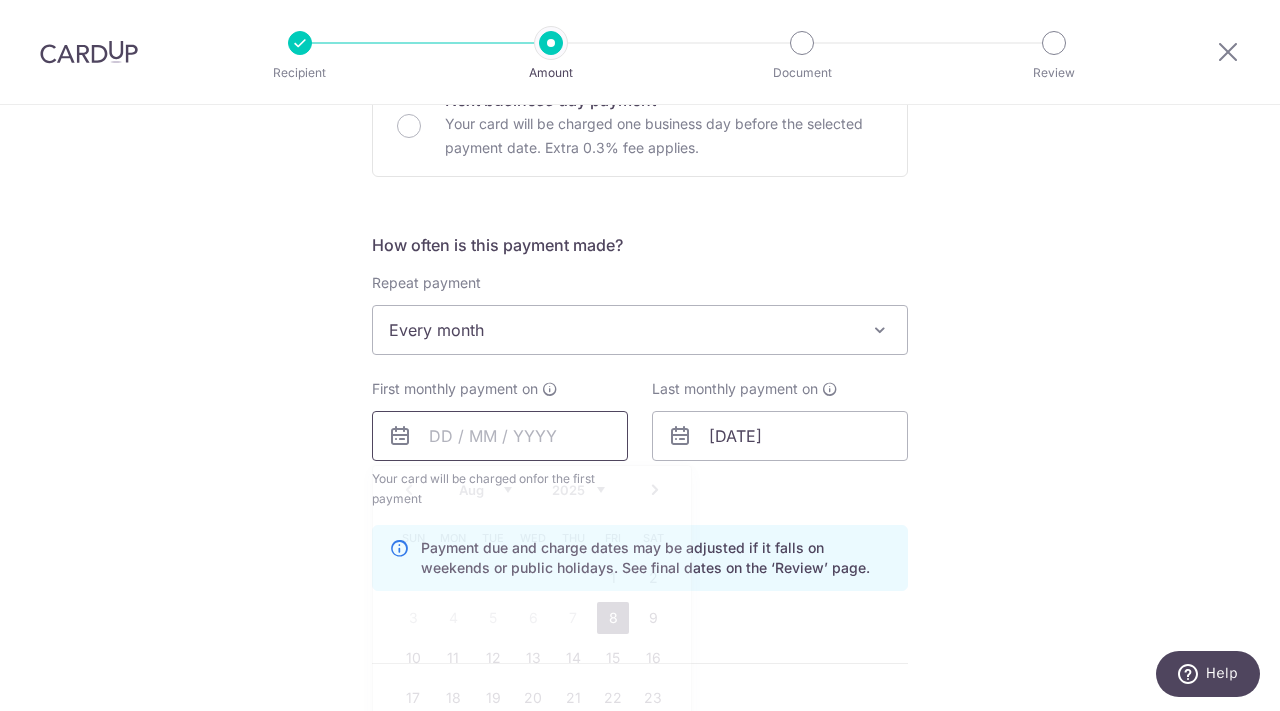 click at bounding box center [500, 436] 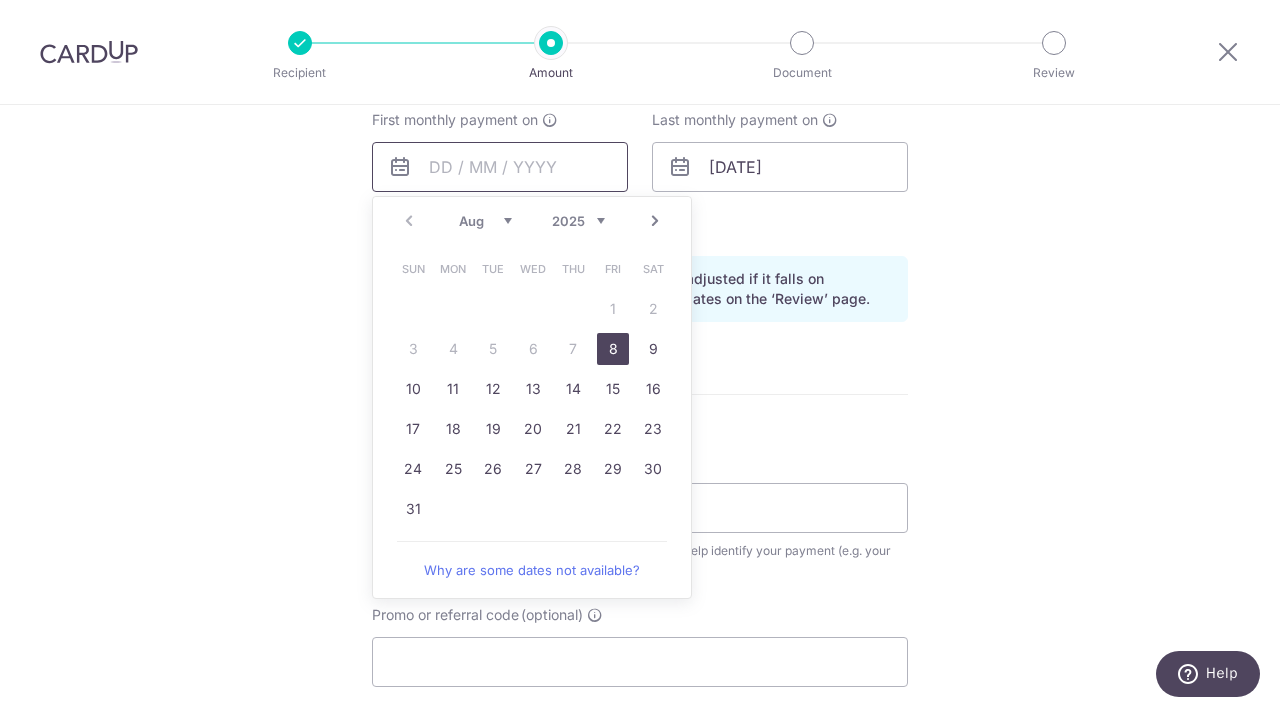scroll, scrollTop: 918, scrollLeft: 0, axis: vertical 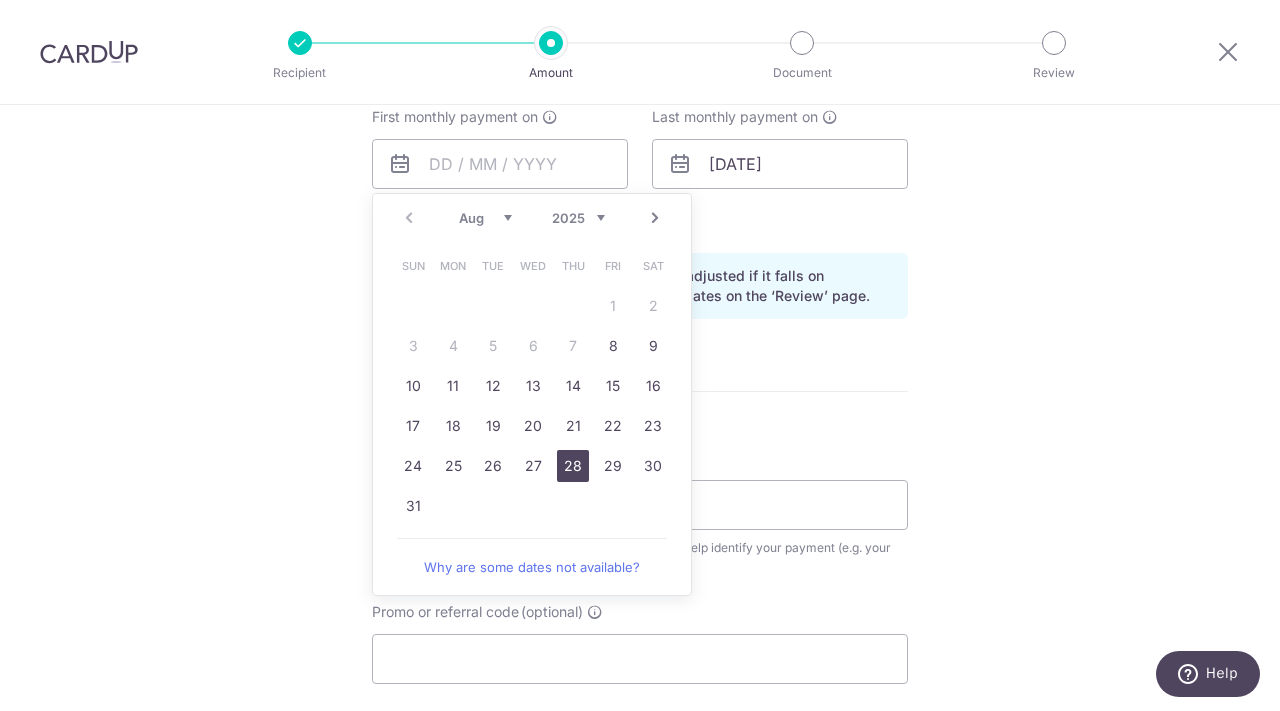 click on "28" at bounding box center (573, 466) 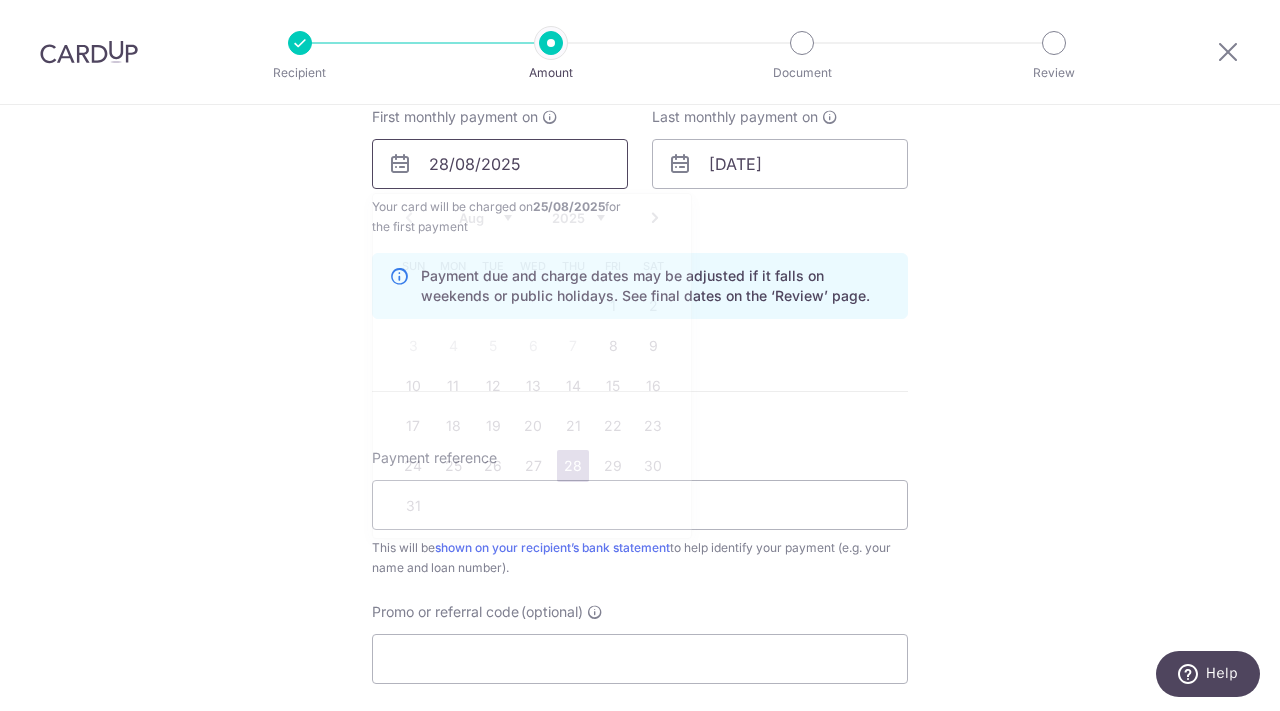 click on "28/08/2025" at bounding box center (500, 164) 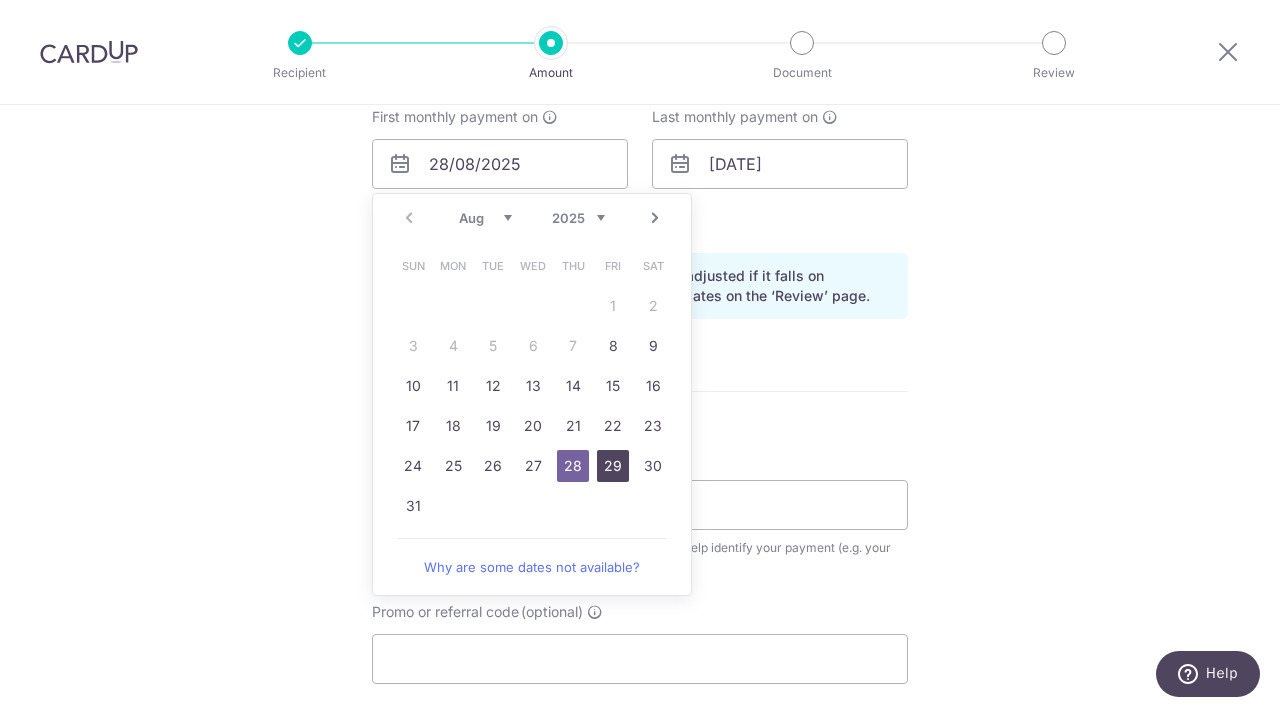click on "29" at bounding box center [613, 466] 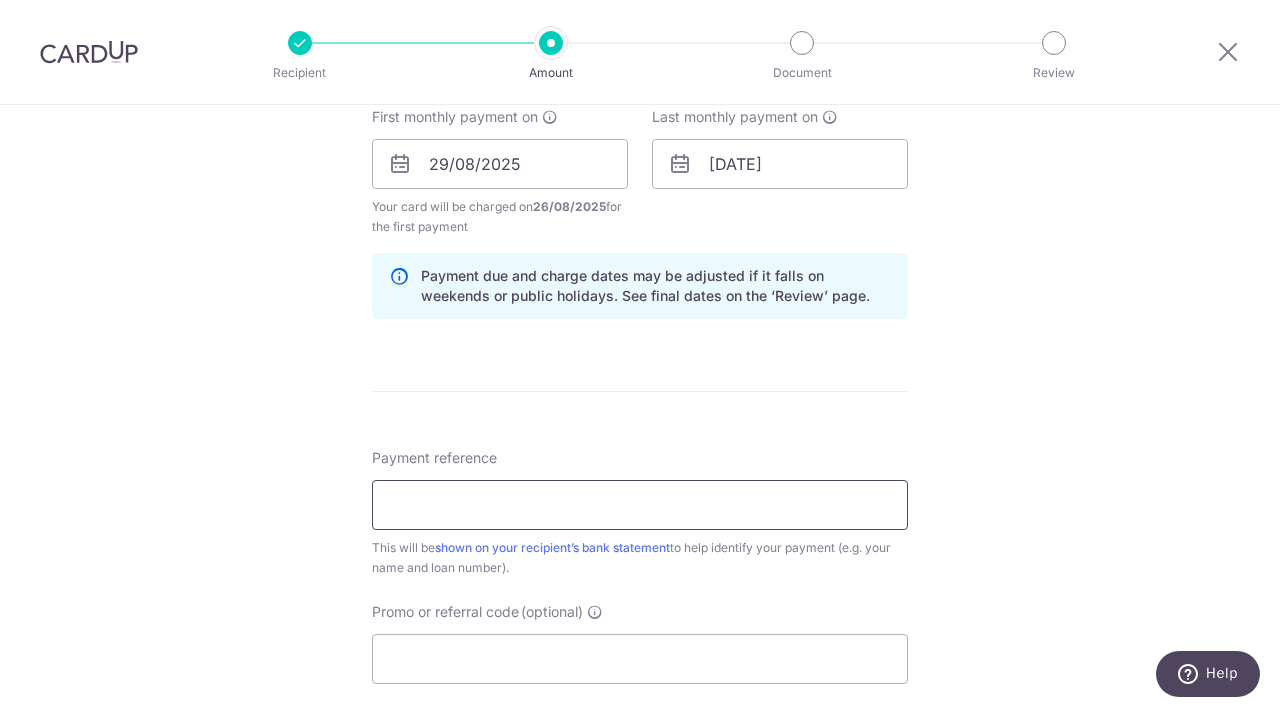 click on "Payment reference" at bounding box center [640, 505] 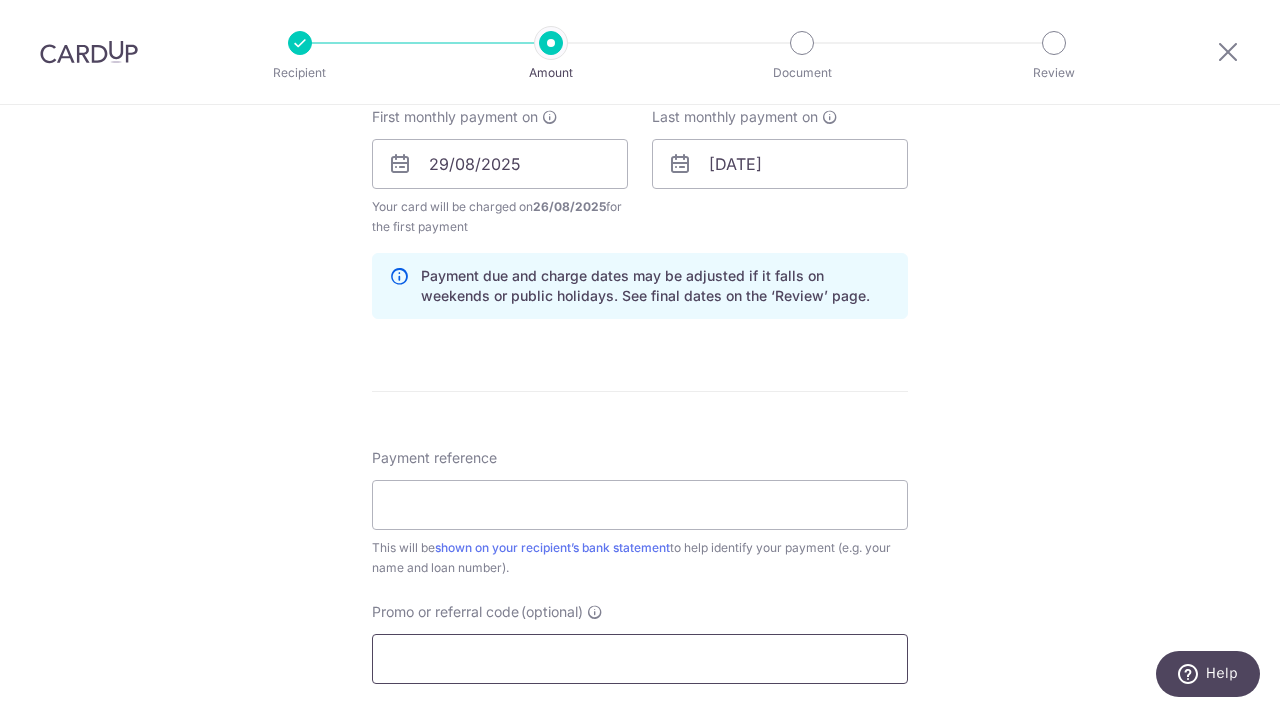 click on "Promo or referral code
(optional)" at bounding box center (640, 659) 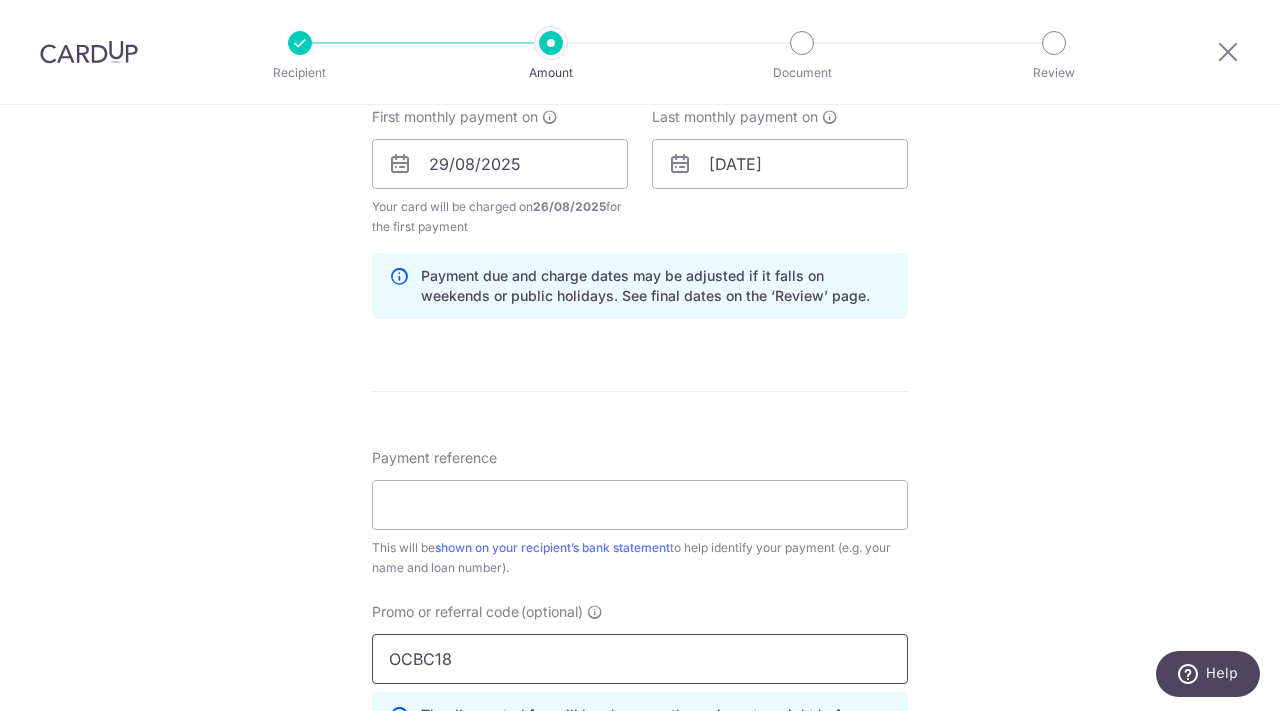 type on "OCBC18" 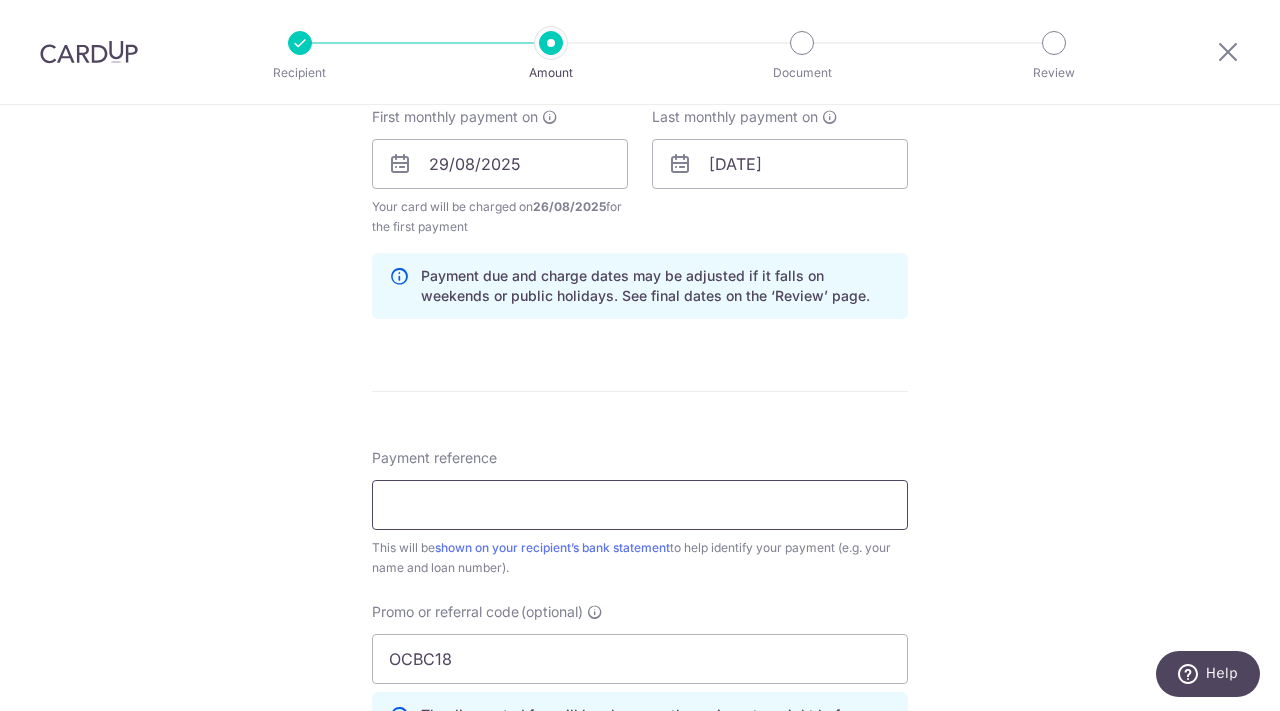 click on "Payment reference" at bounding box center (640, 505) 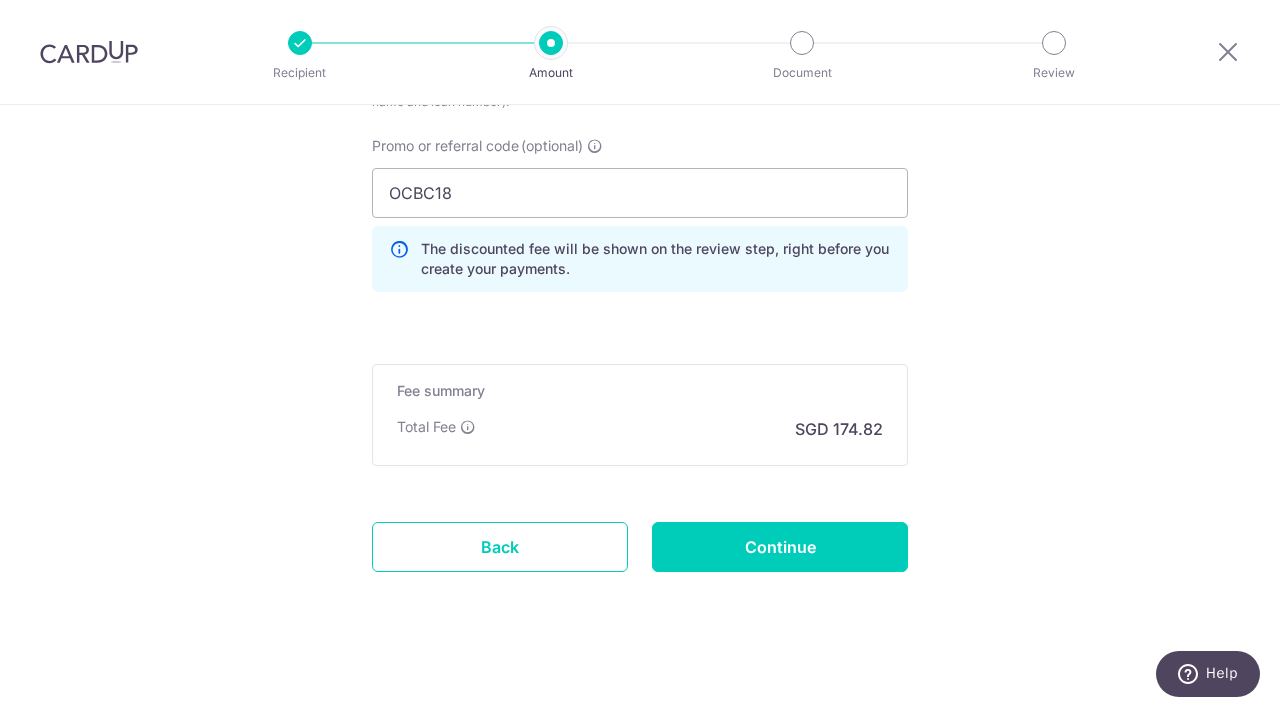 scroll, scrollTop: 1338, scrollLeft: 0, axis: vertical 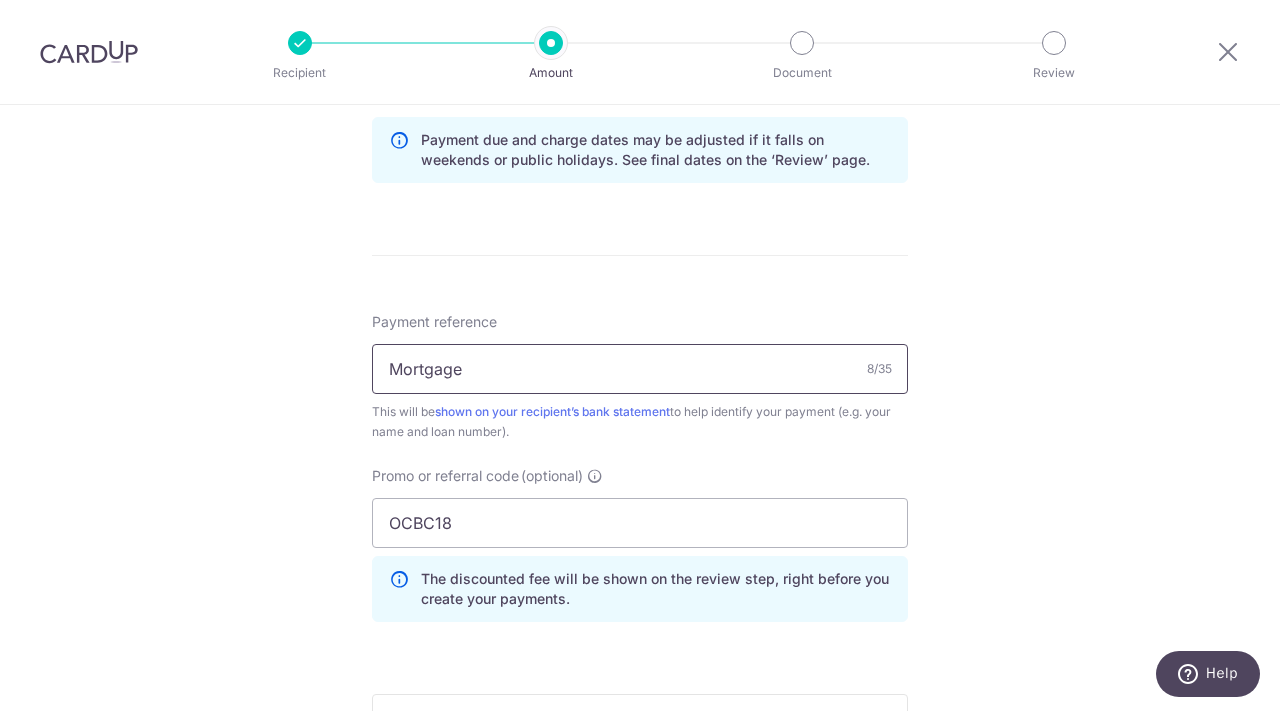 click on "Mortgage" at bounding box center (640, 369) 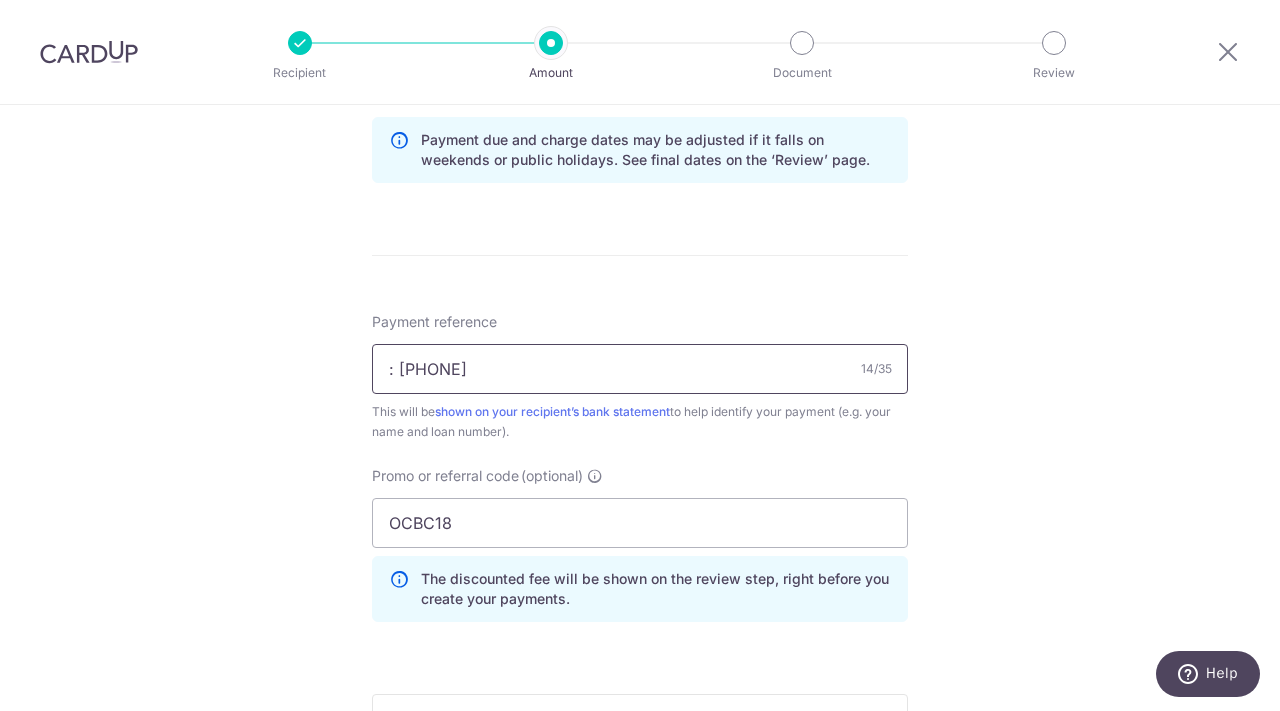 click on ": 01-2769981-1" at bounding box center [640, 369] 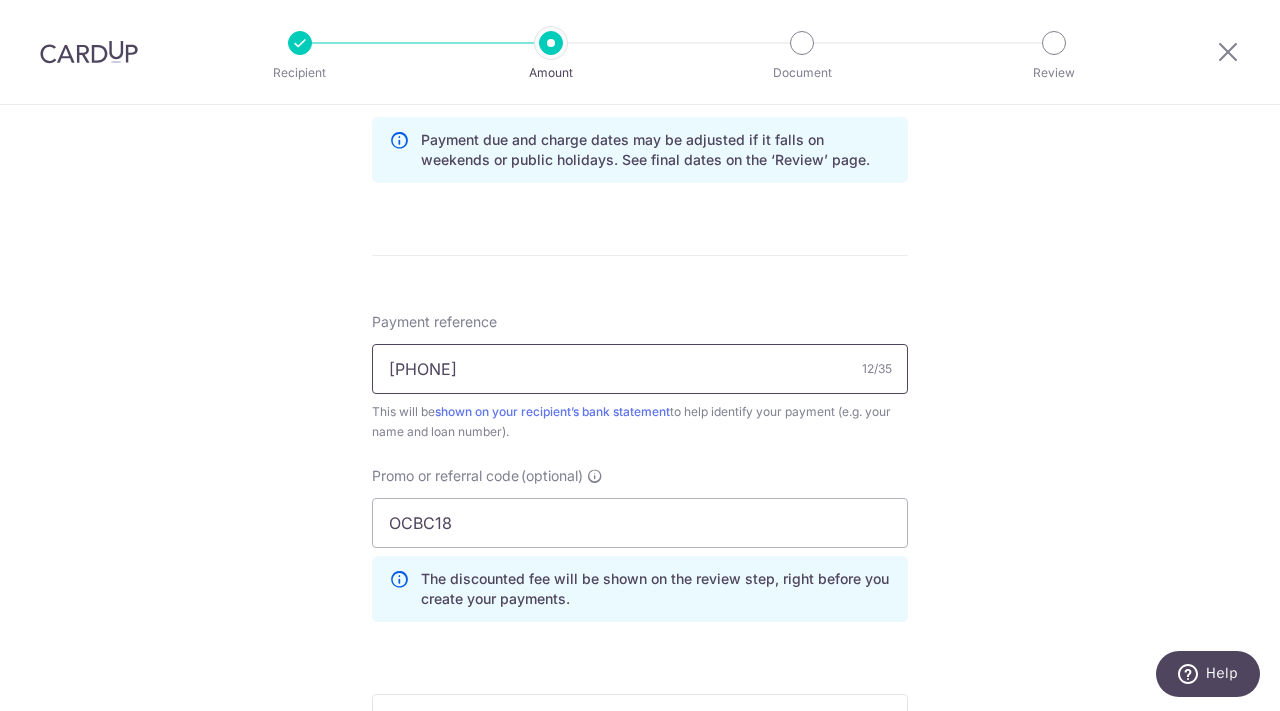 click on "01-2769981-1" at bounding box center (640, 369) 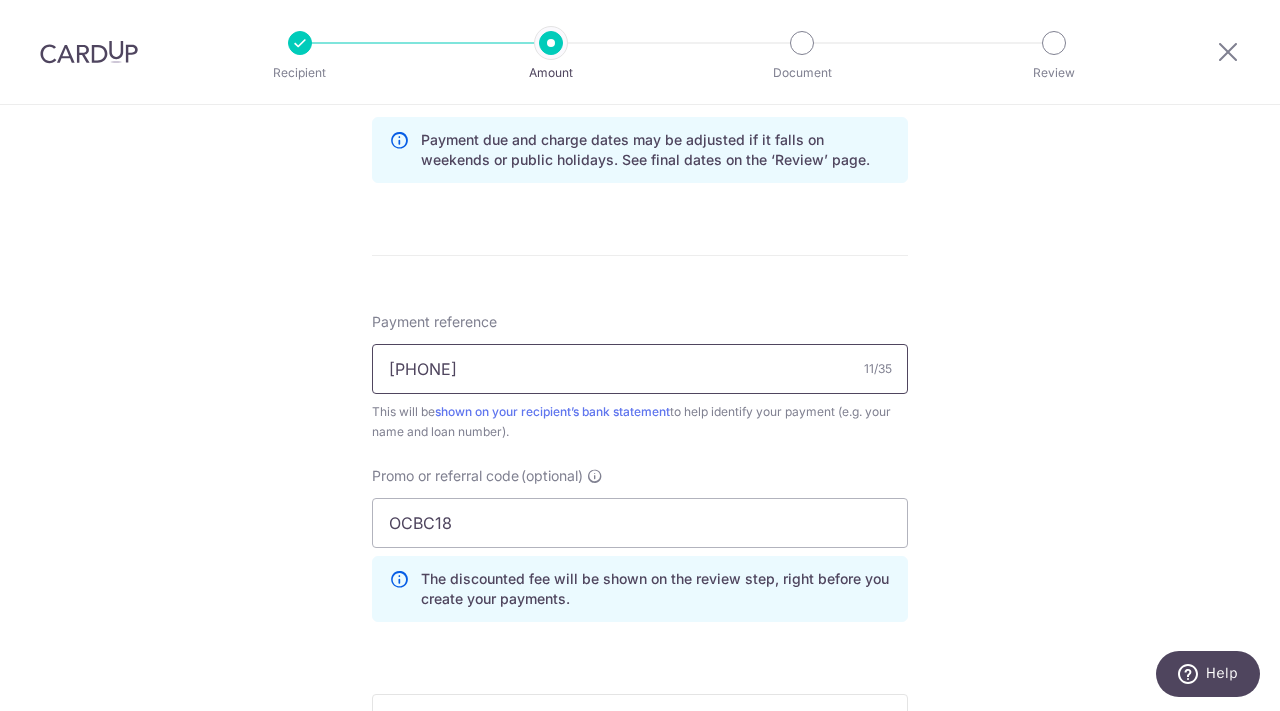 click on "012769981-1" at bounding box center [640, 369] 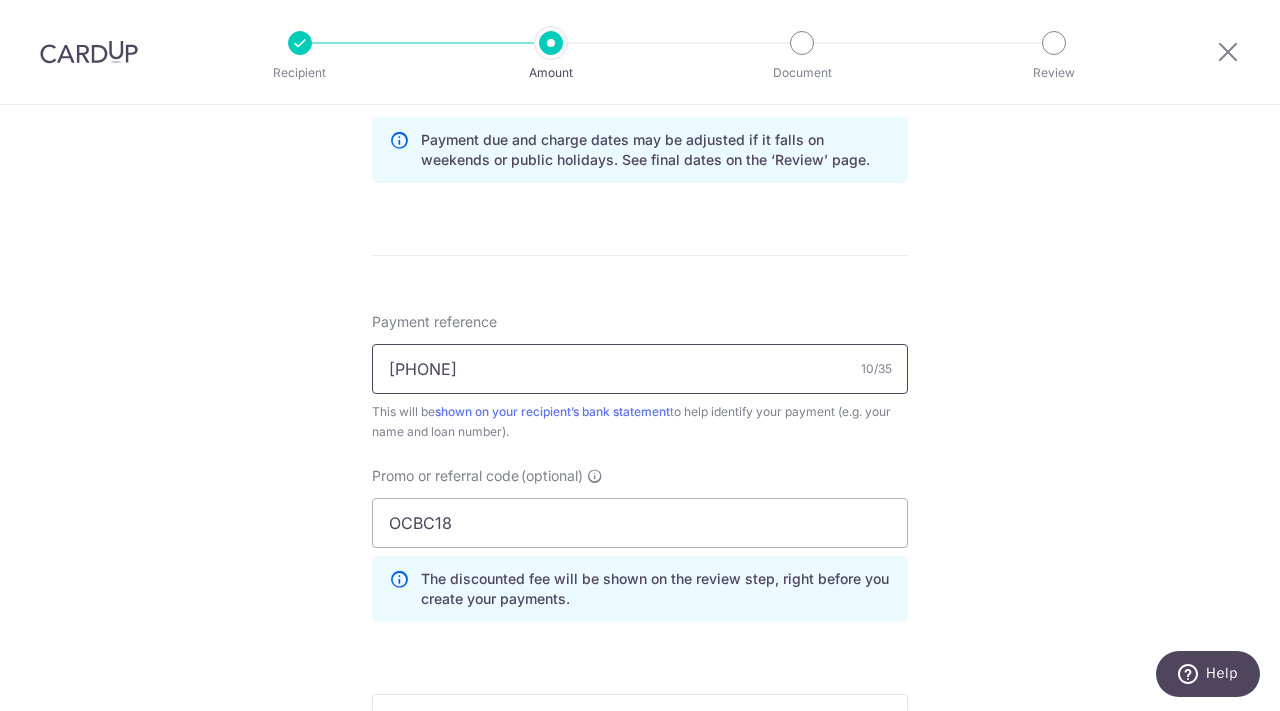 type on "0127699811" 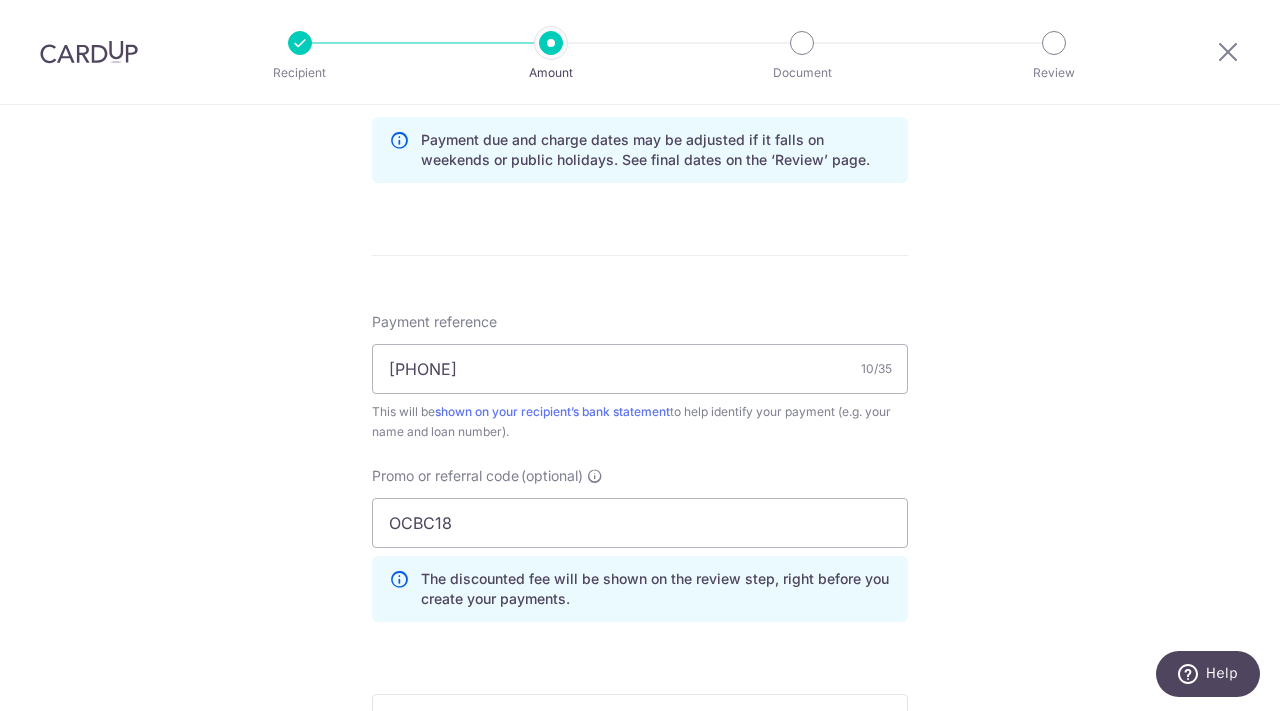 click on "Promo or referral code
(optional)
OCBC18
The discounted fee will be shown on the review step, right before you create your payments.
Add" at bounding box center [640, 544] 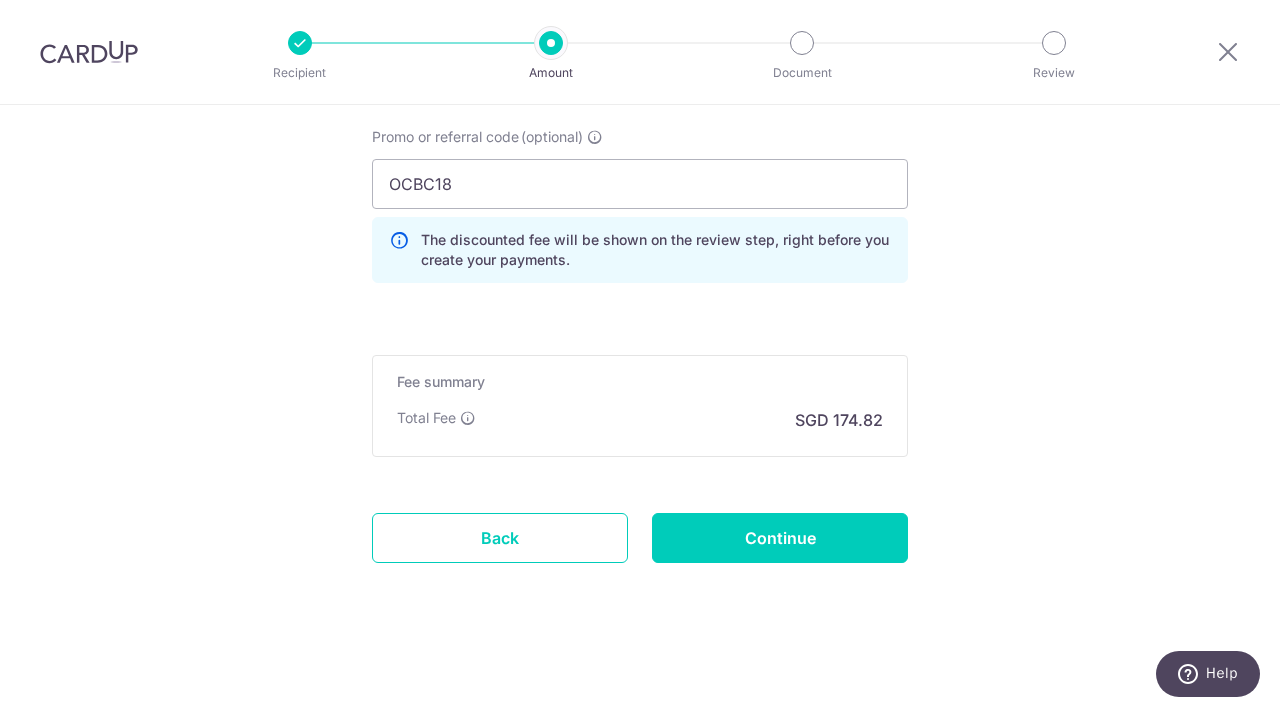 scroll, scrollTop: 1395, scrollLeft: 0, axis: vertical 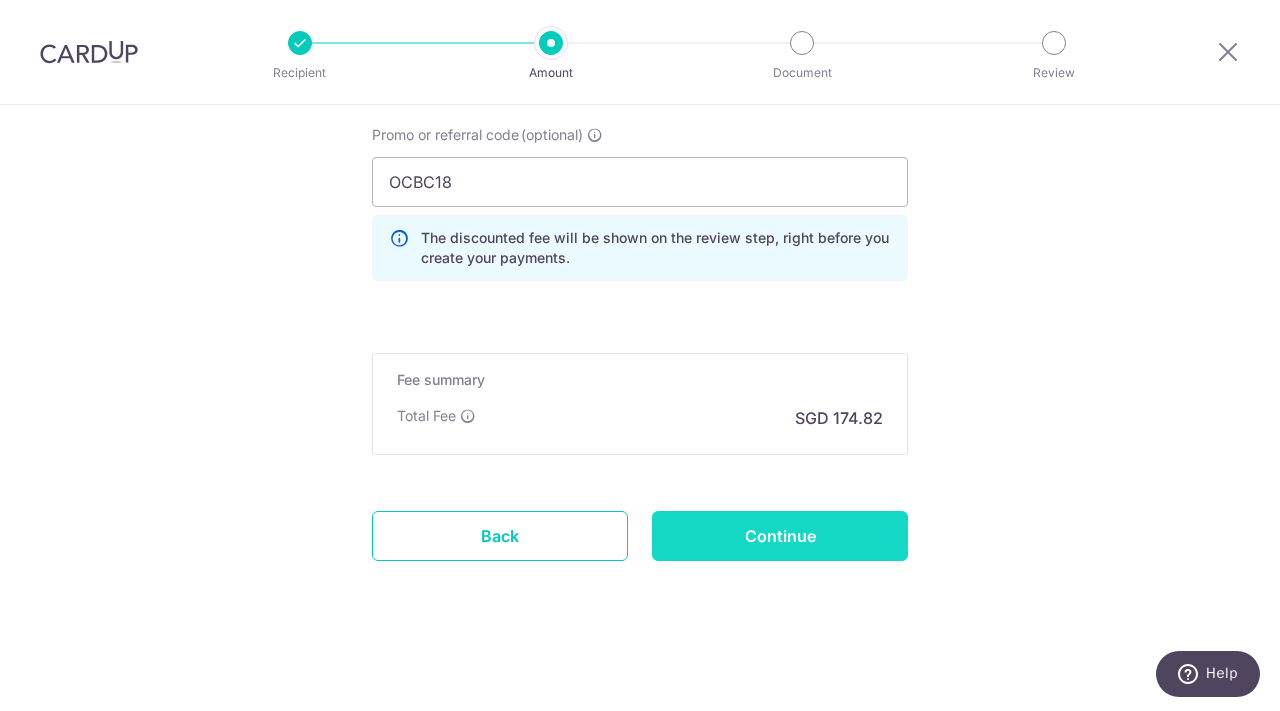 click on "Continue" at bounding box center [780, 536] 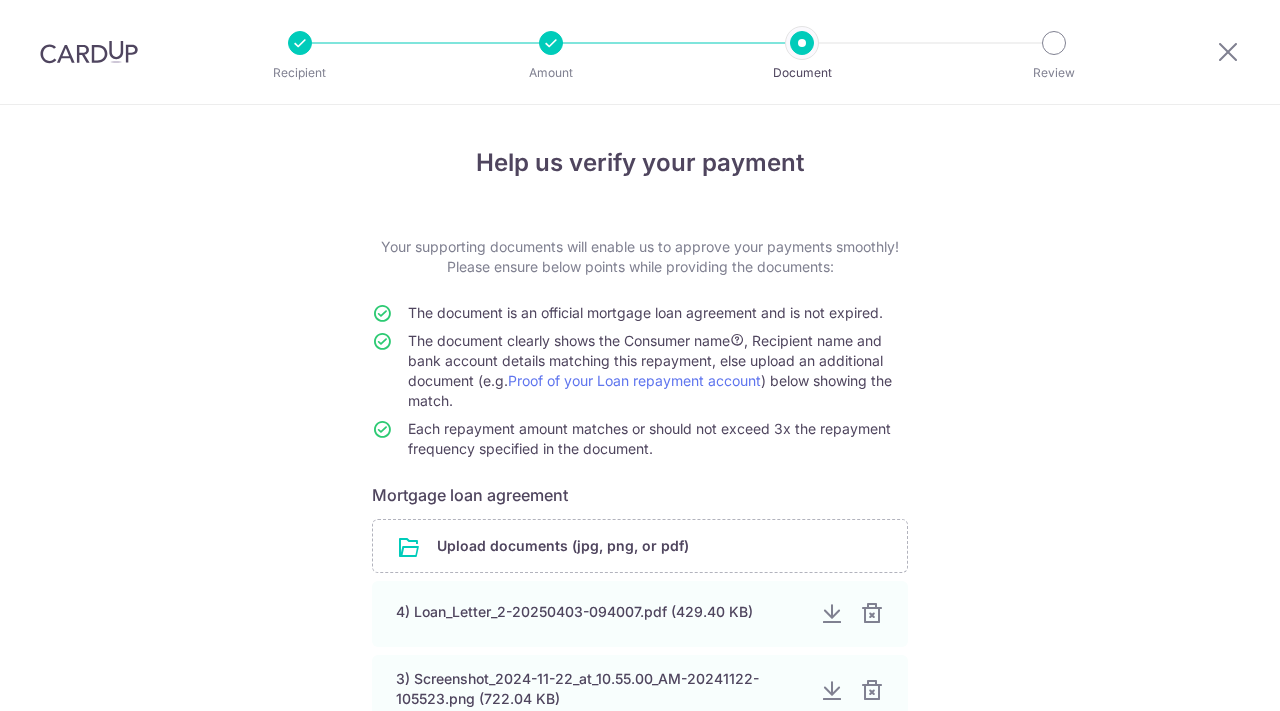 scroll, scrollTop: 0, scrollLeft: 0, axis: both 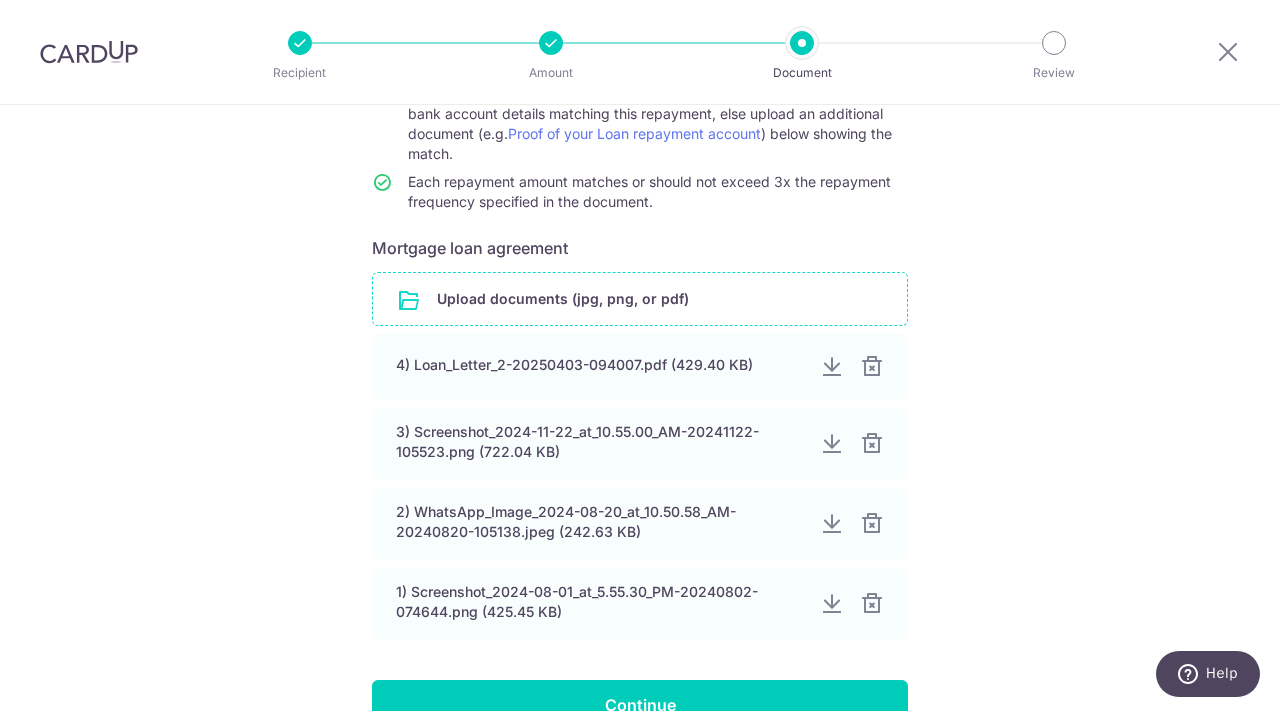 click at bounding box center (640, 299) 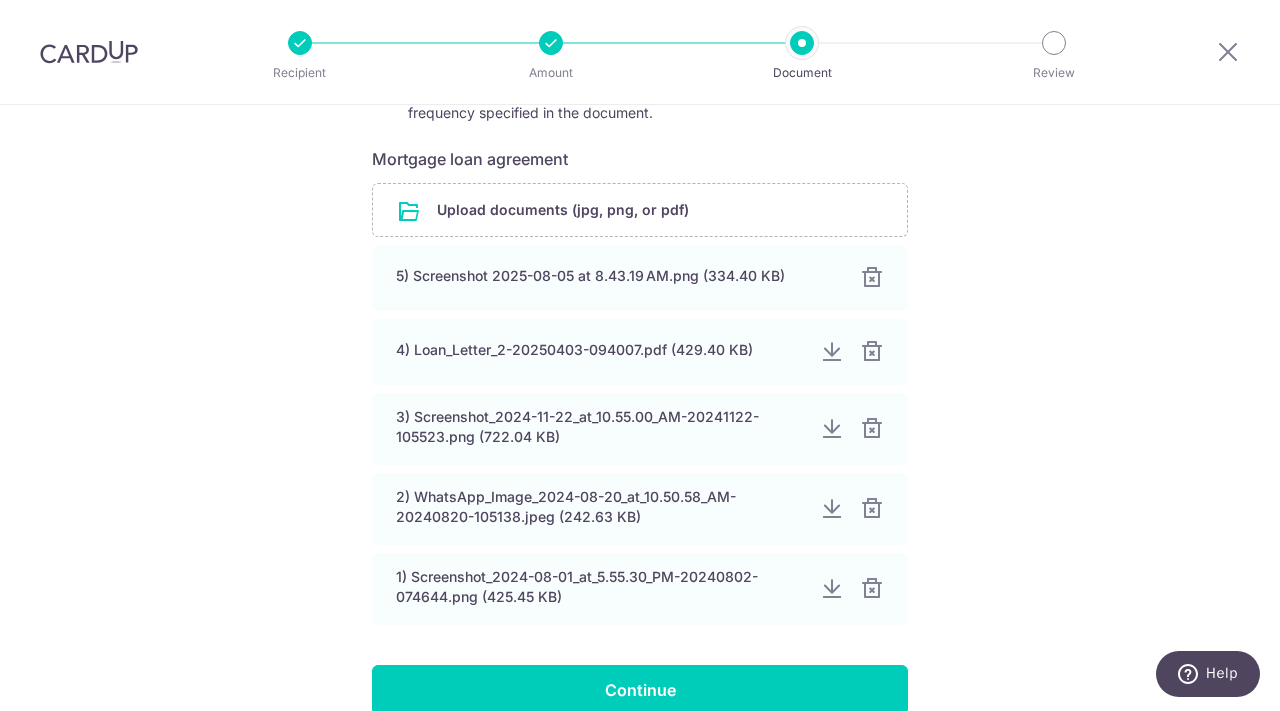 scroll, scrollTop: 462, scrollLeft: 0, axis: vertical 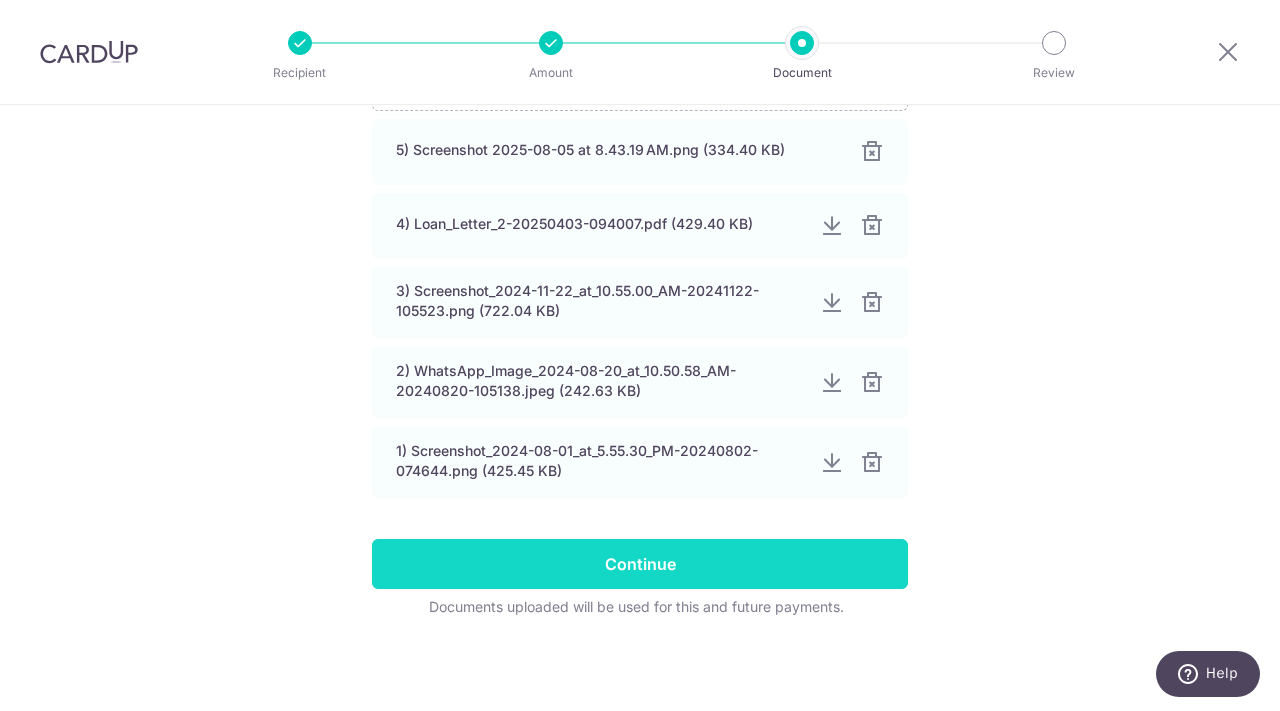 click on "Continue" at bounding box center (640, 564) 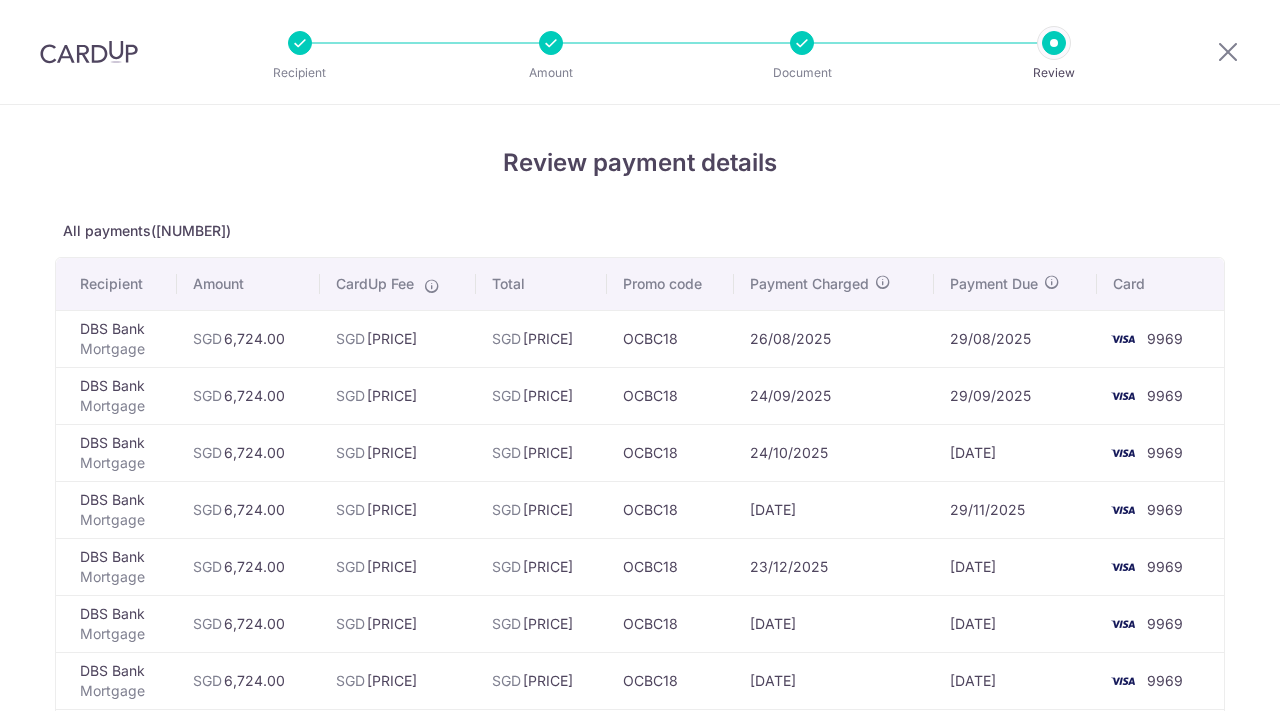 scroll, scrollTop: 0, scrollLeft: 0, axis: both 